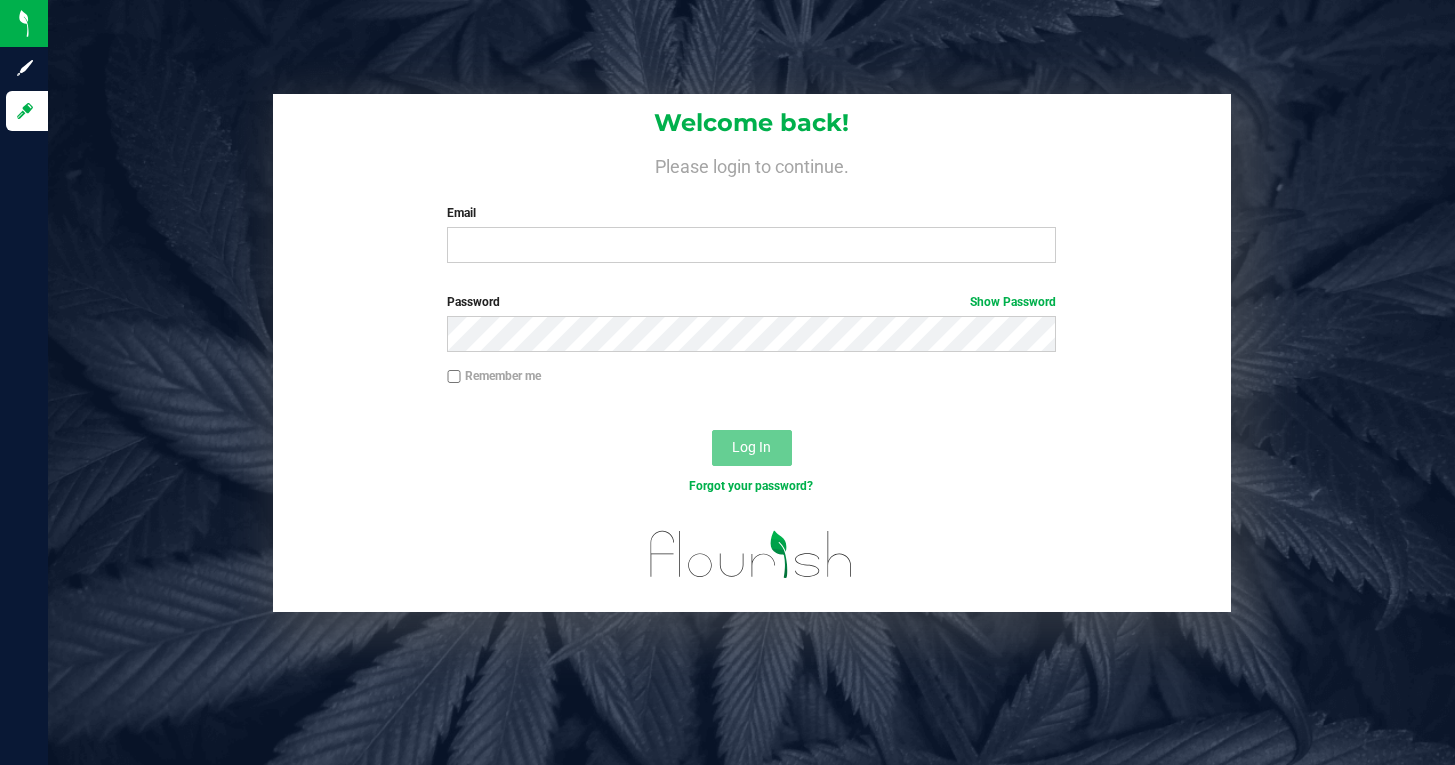 scroll, scrollTop: 0, scrollLeft: 0, axis: both 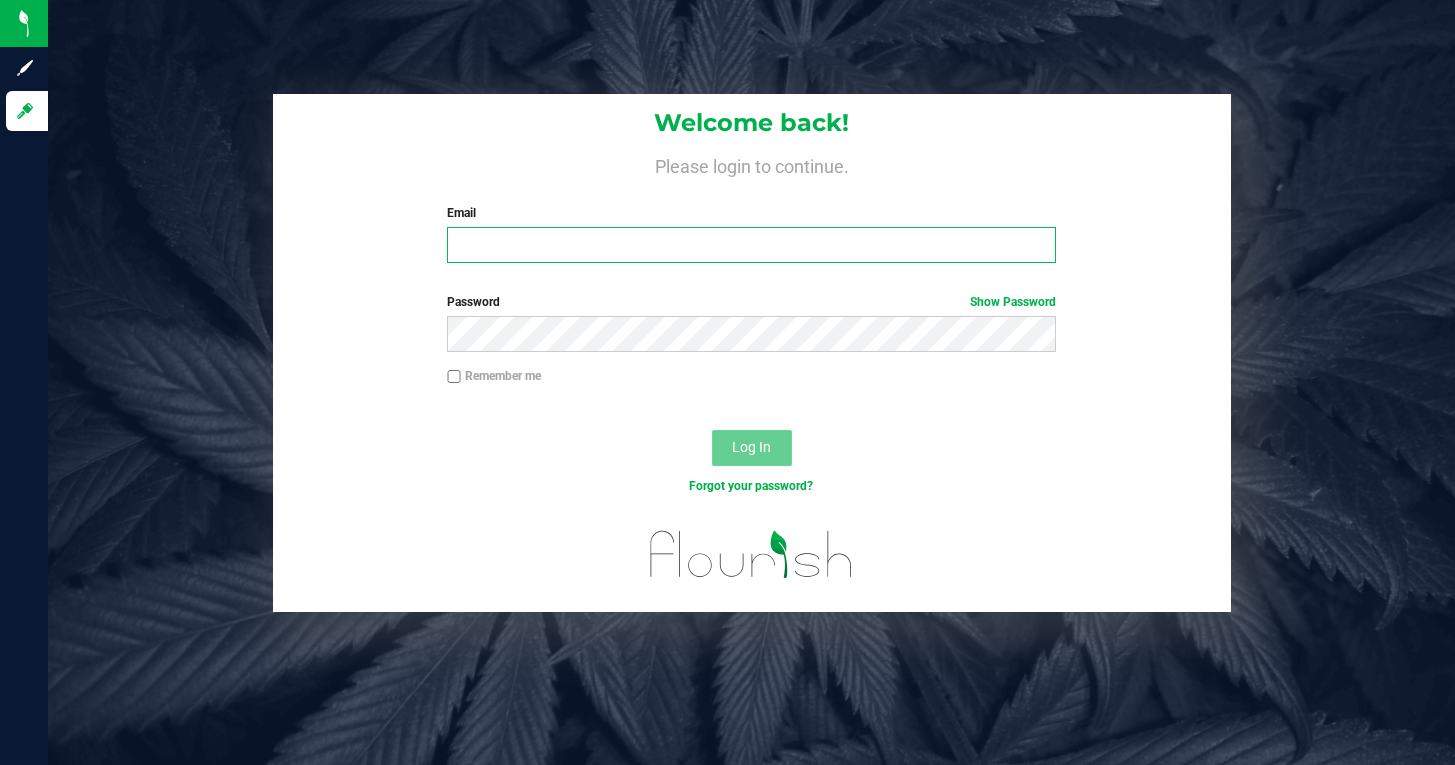 type on "[EMAIL]" 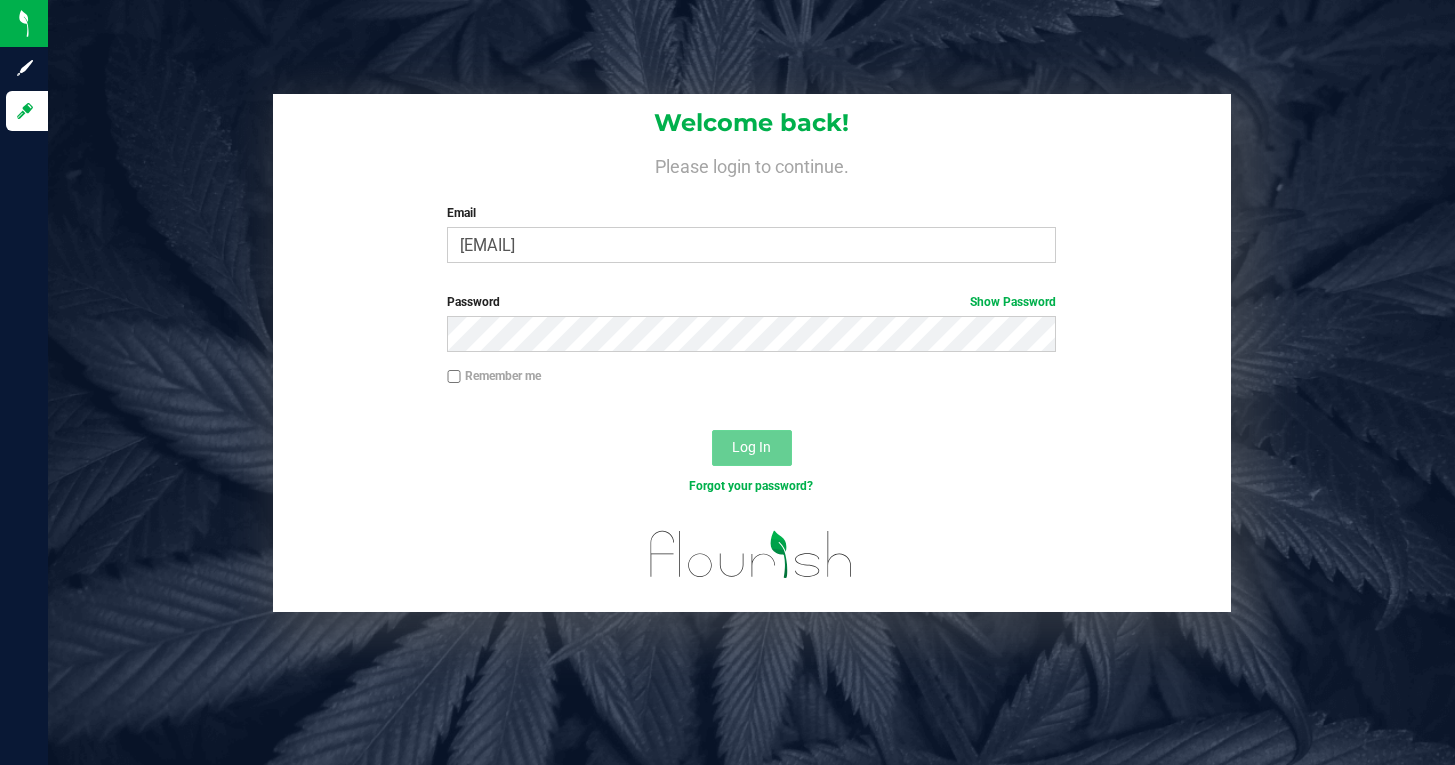 click on "Log In" at bounding box center [751, 447] 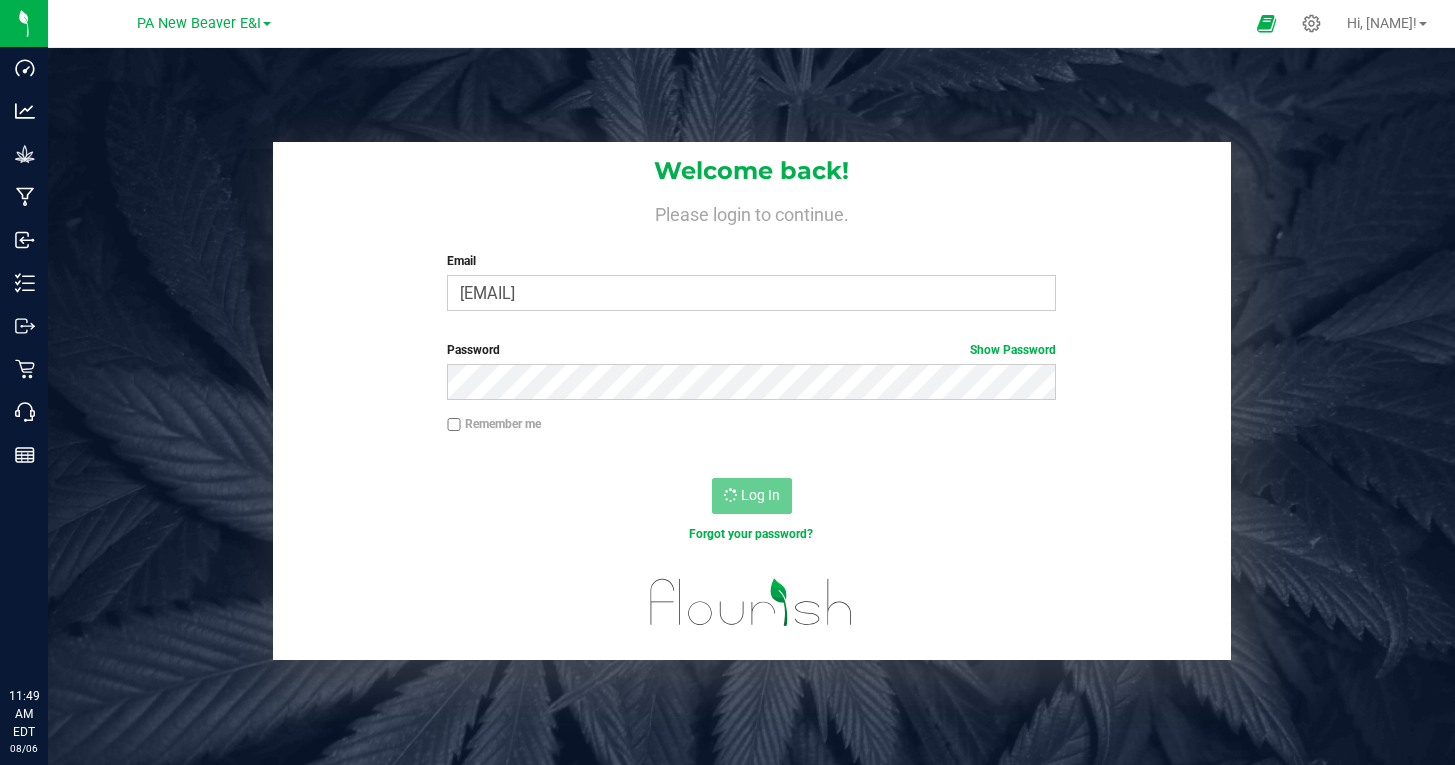 scroll, scrollTop: 0, scrollLeft: 0, axis: both 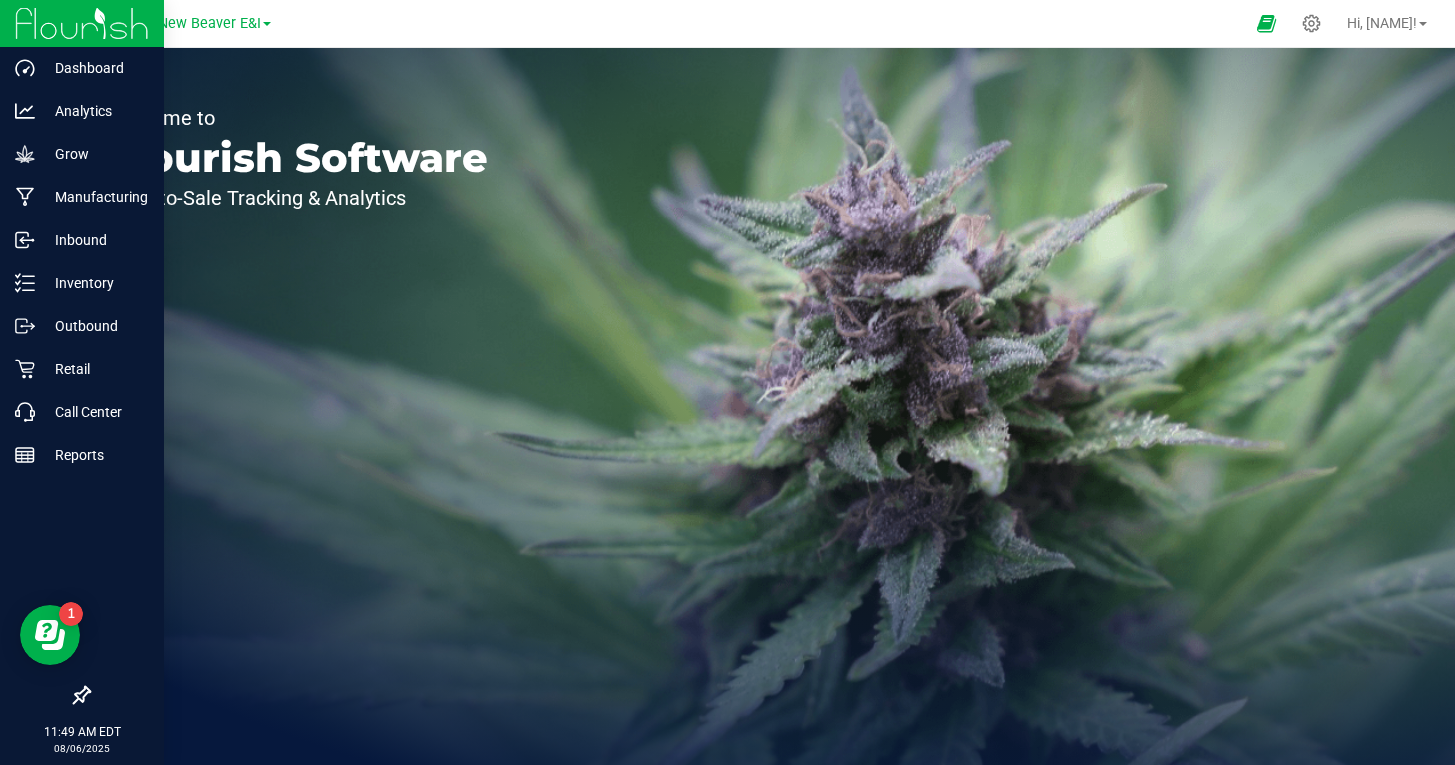 click 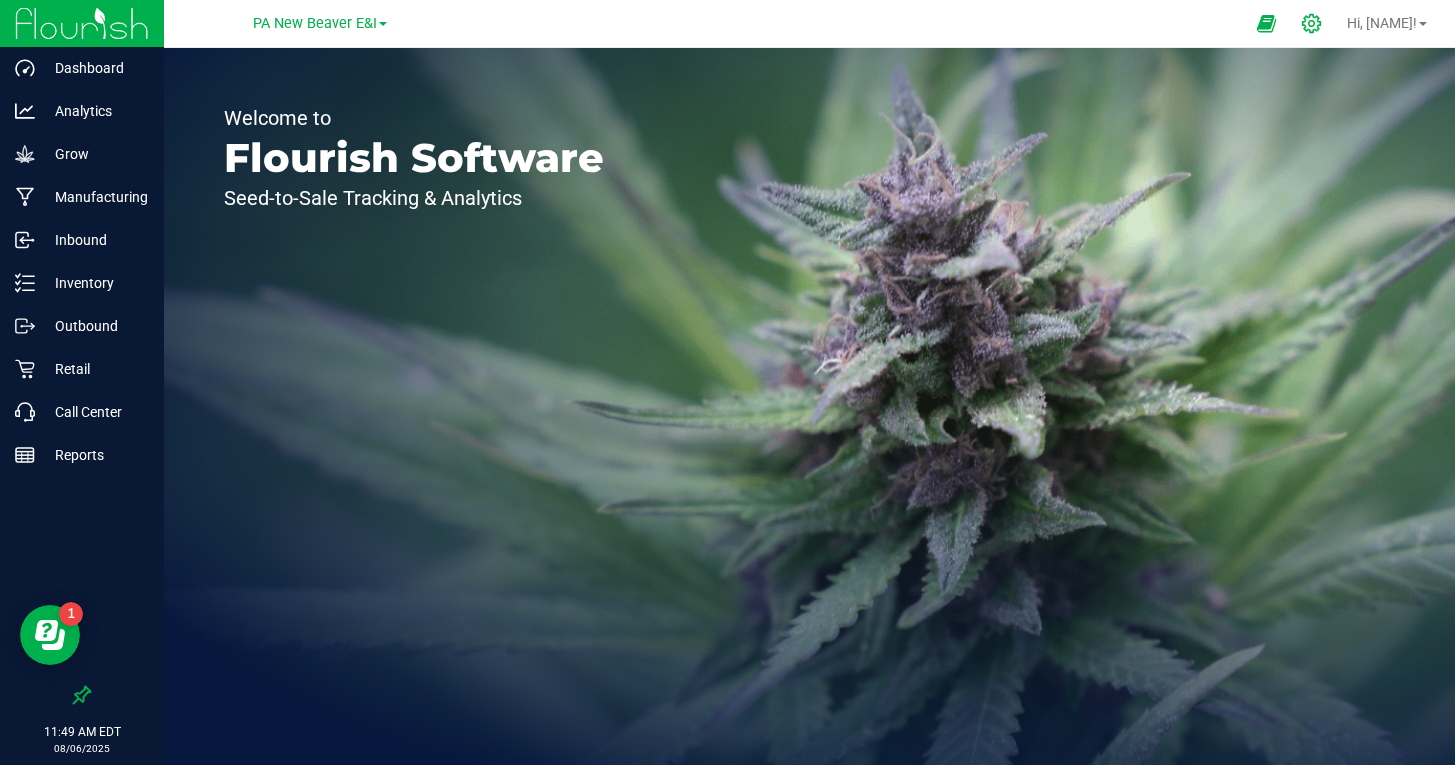 click 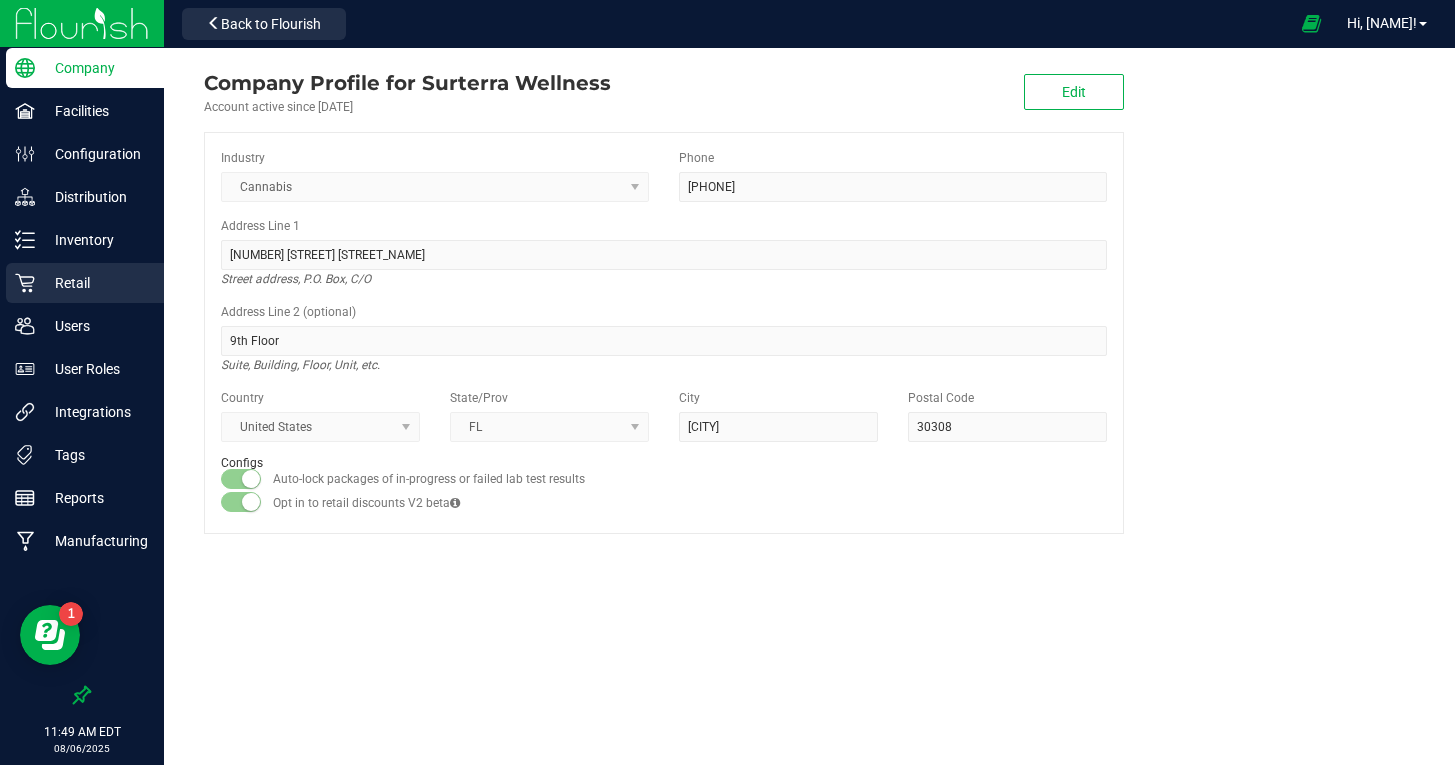 click on "Retail" at bounding box center (95, 283) 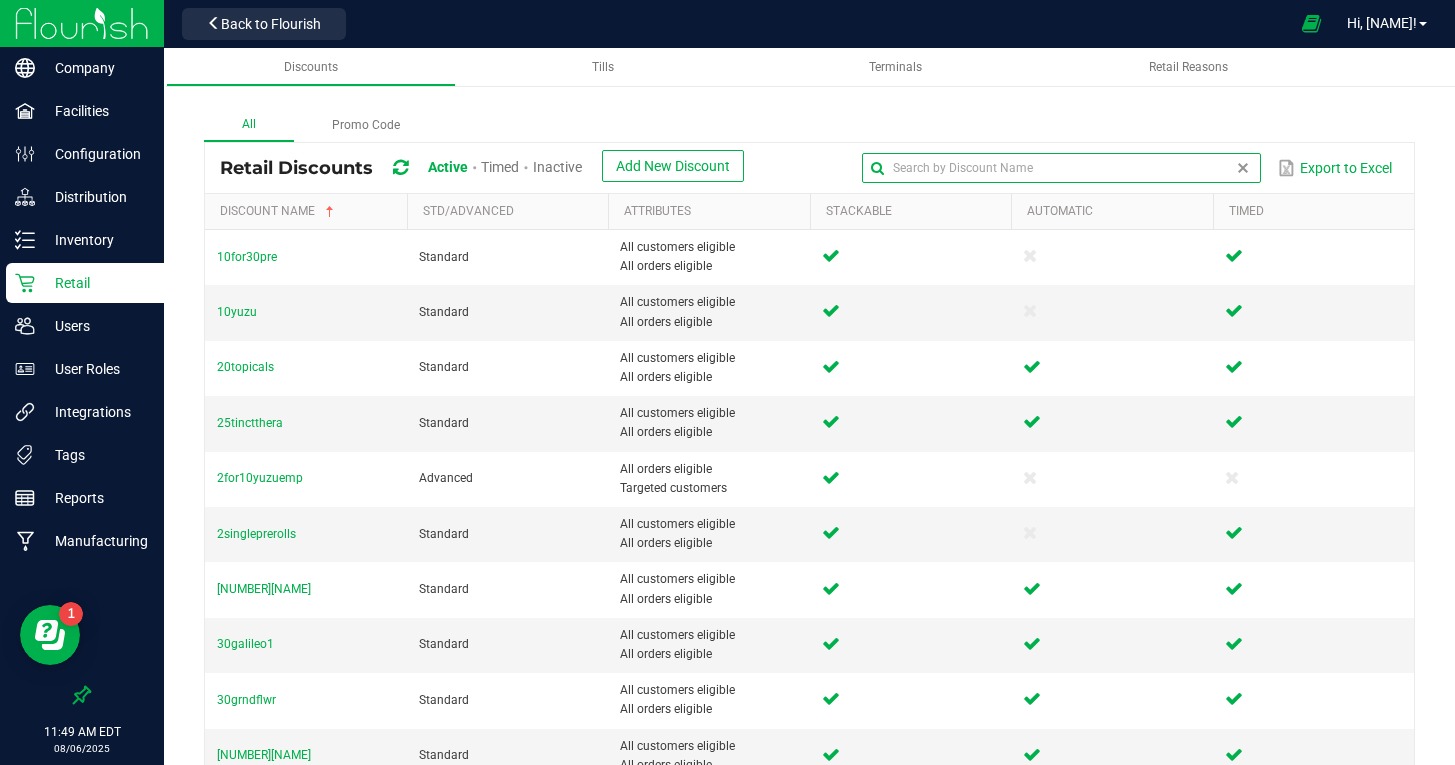 click at bounding box center (1061, 168) 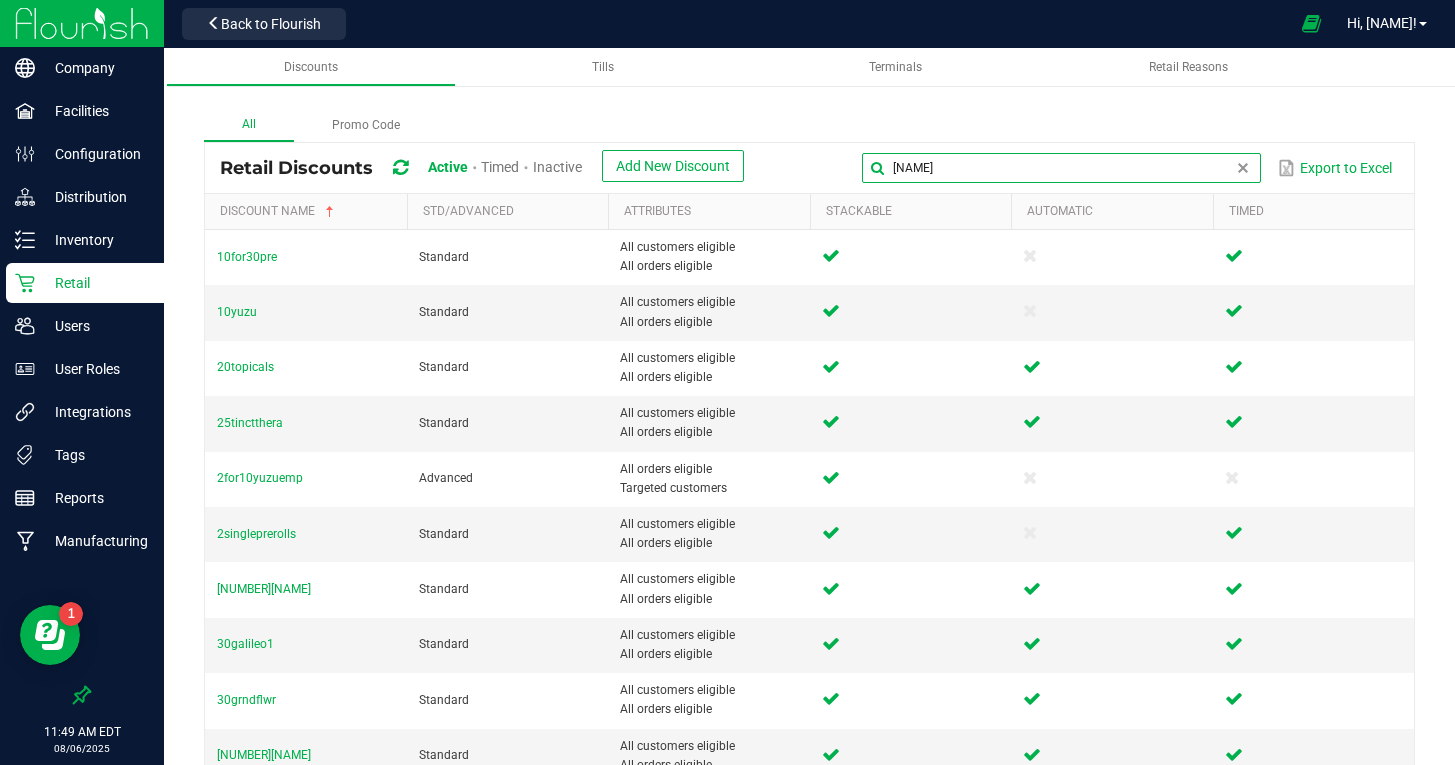type on "[NAME]" 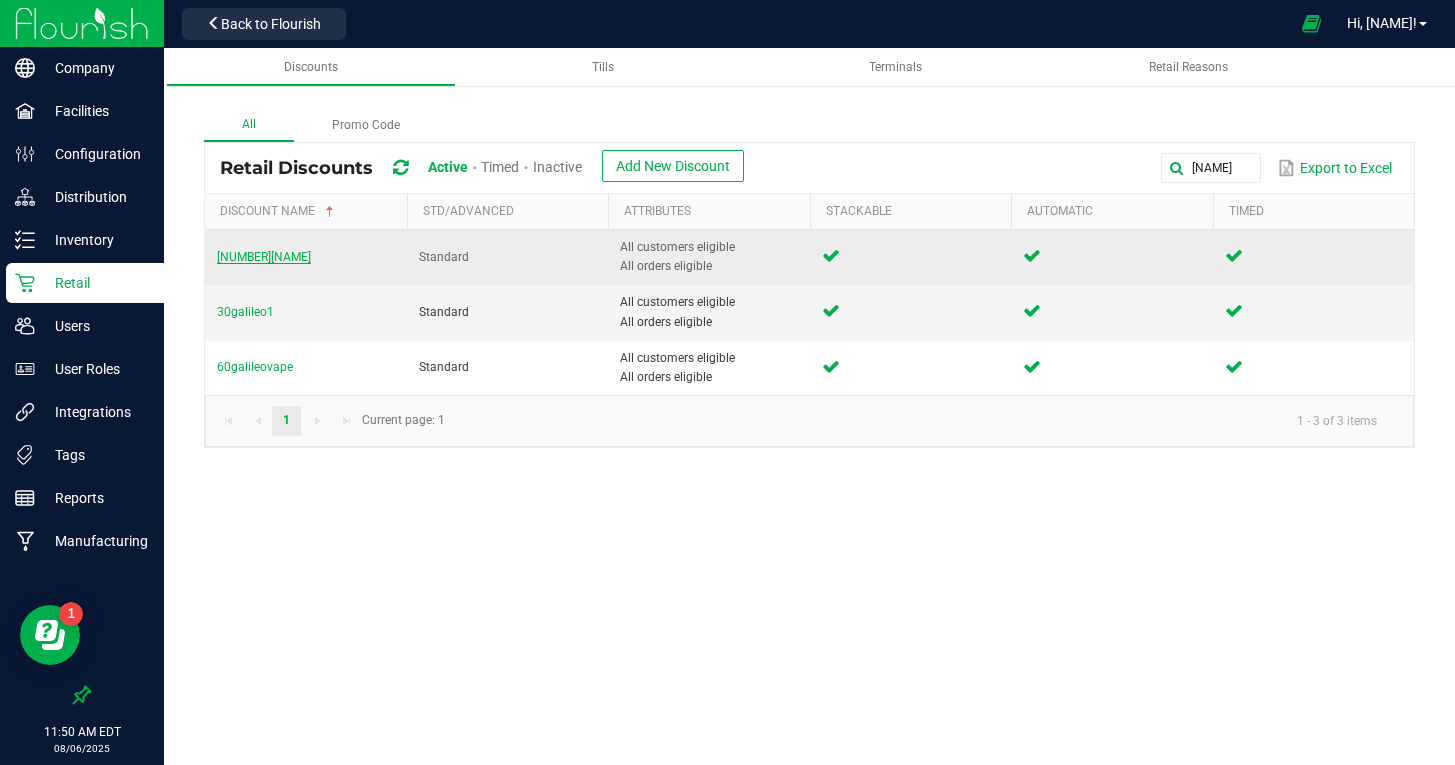 click on "[NUMBER][NAME]" at bounding box center (264, 257) 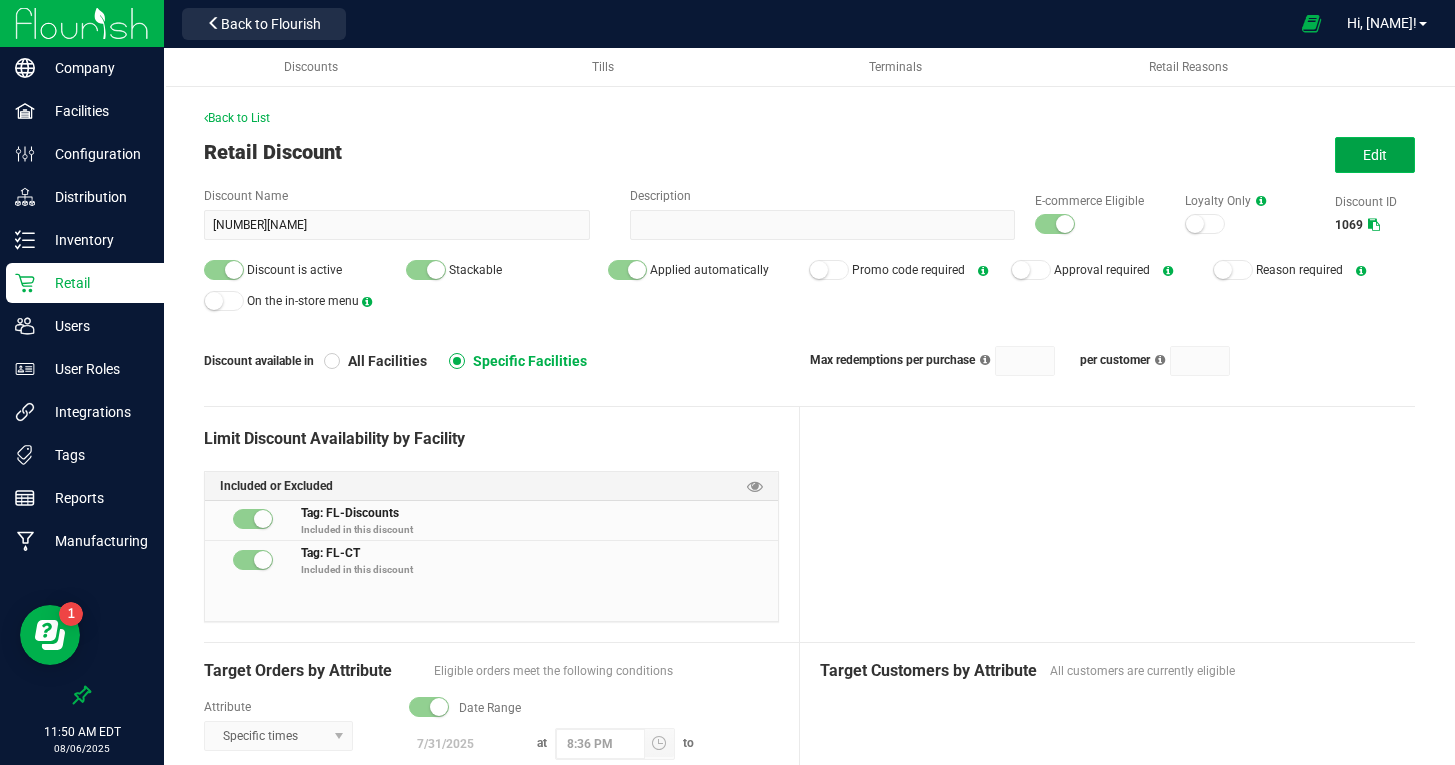 click on "Edit" at bounding box center (1375, 155) 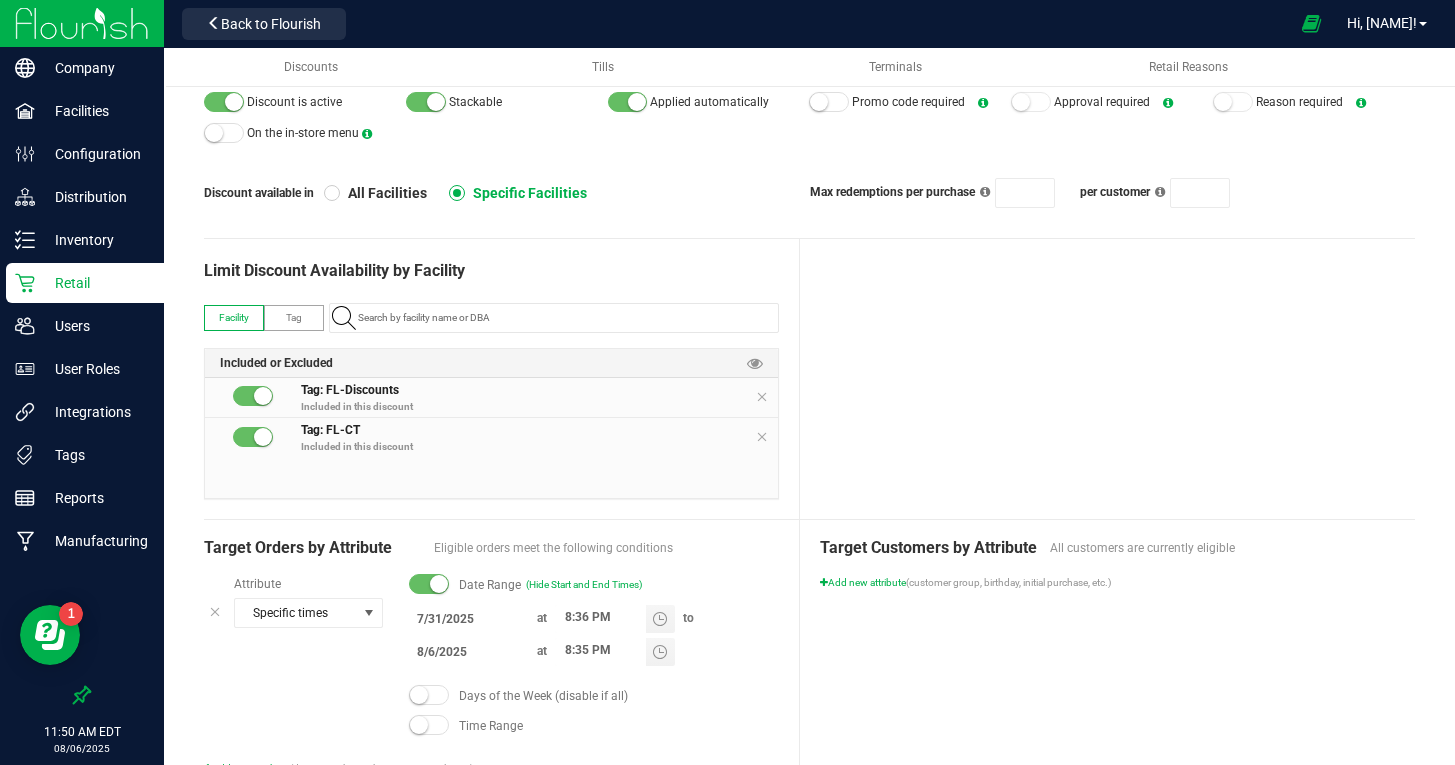 scroll, scrollTop: 0, scrollLeft: 0, axis: both 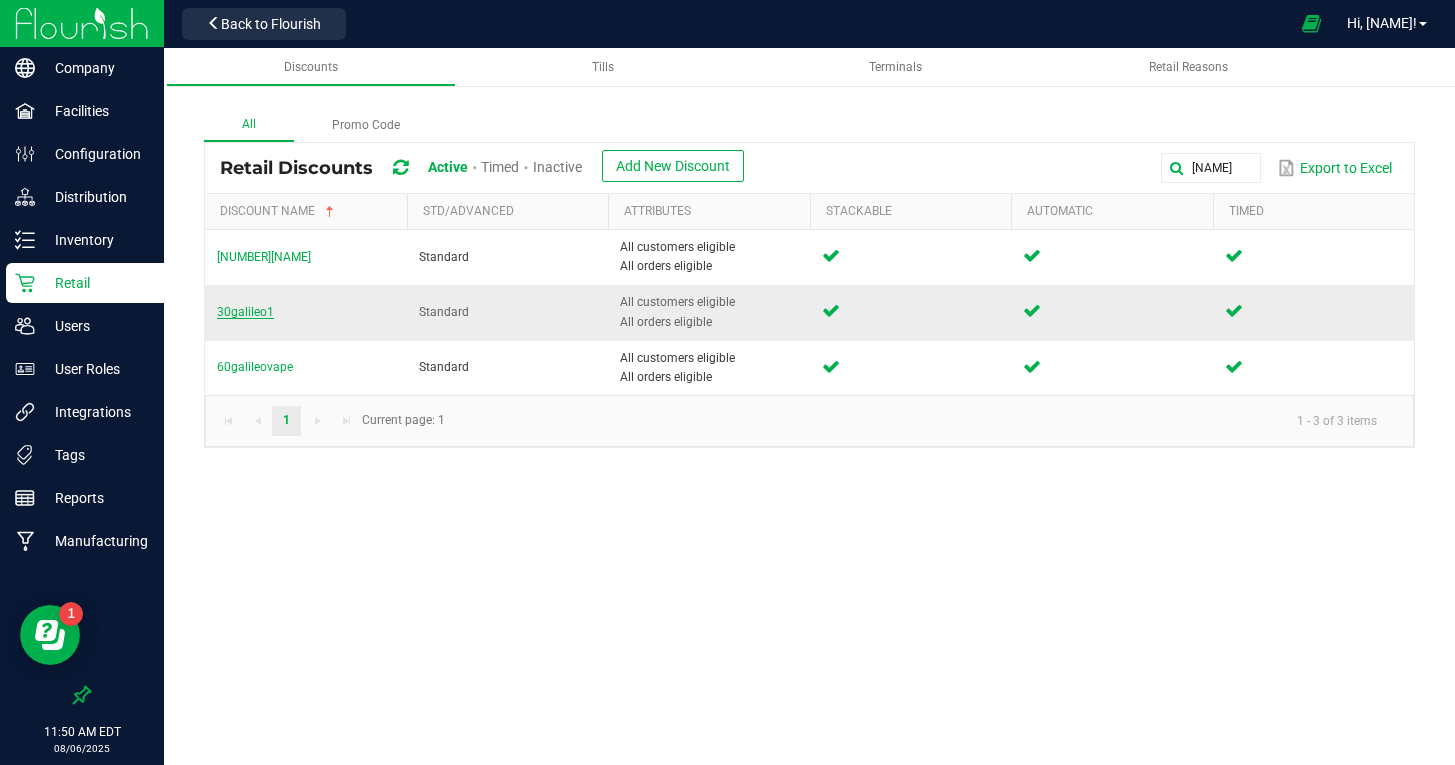 click on "30galileo1" at bounding box center (245, 312) 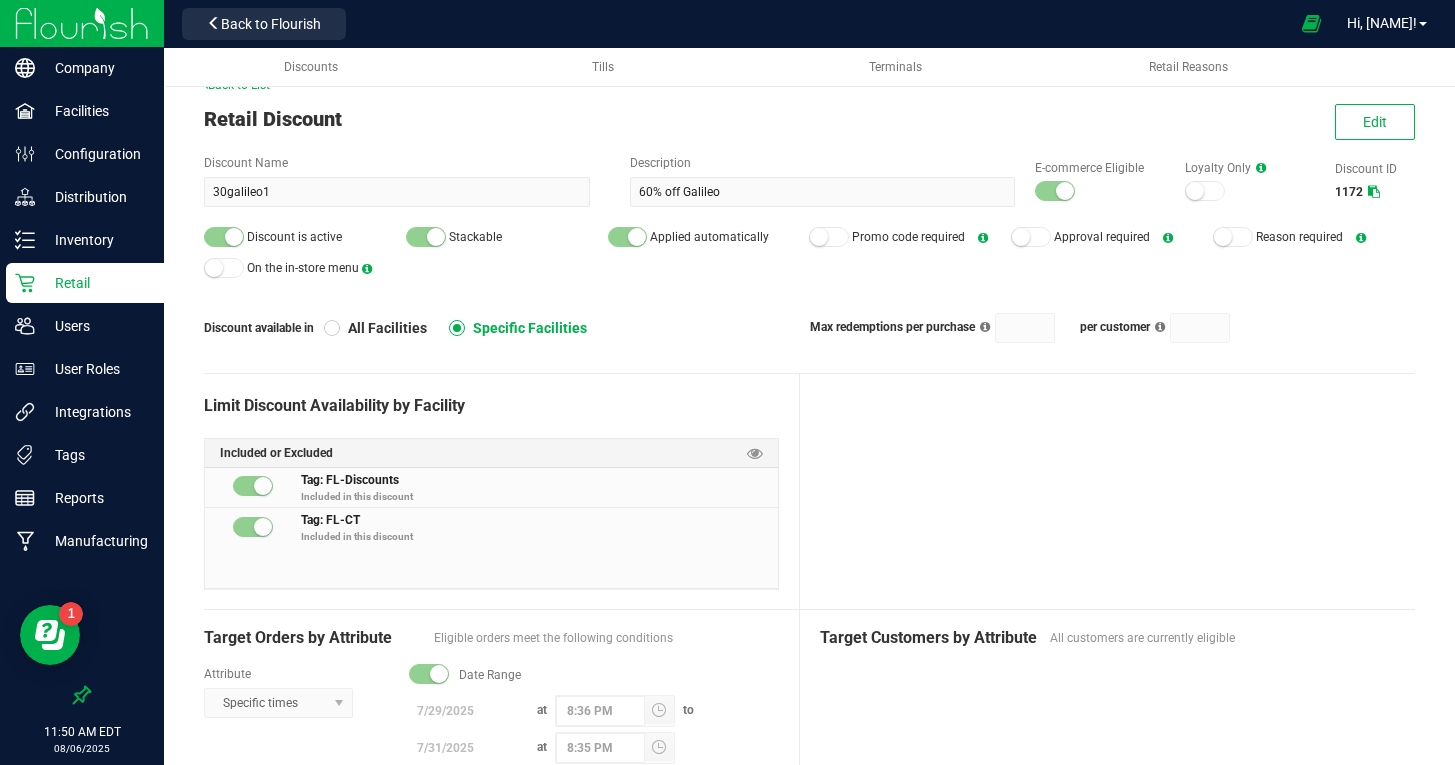 scroll, scrollTop: 0, scrollLeft: 0, axis: both 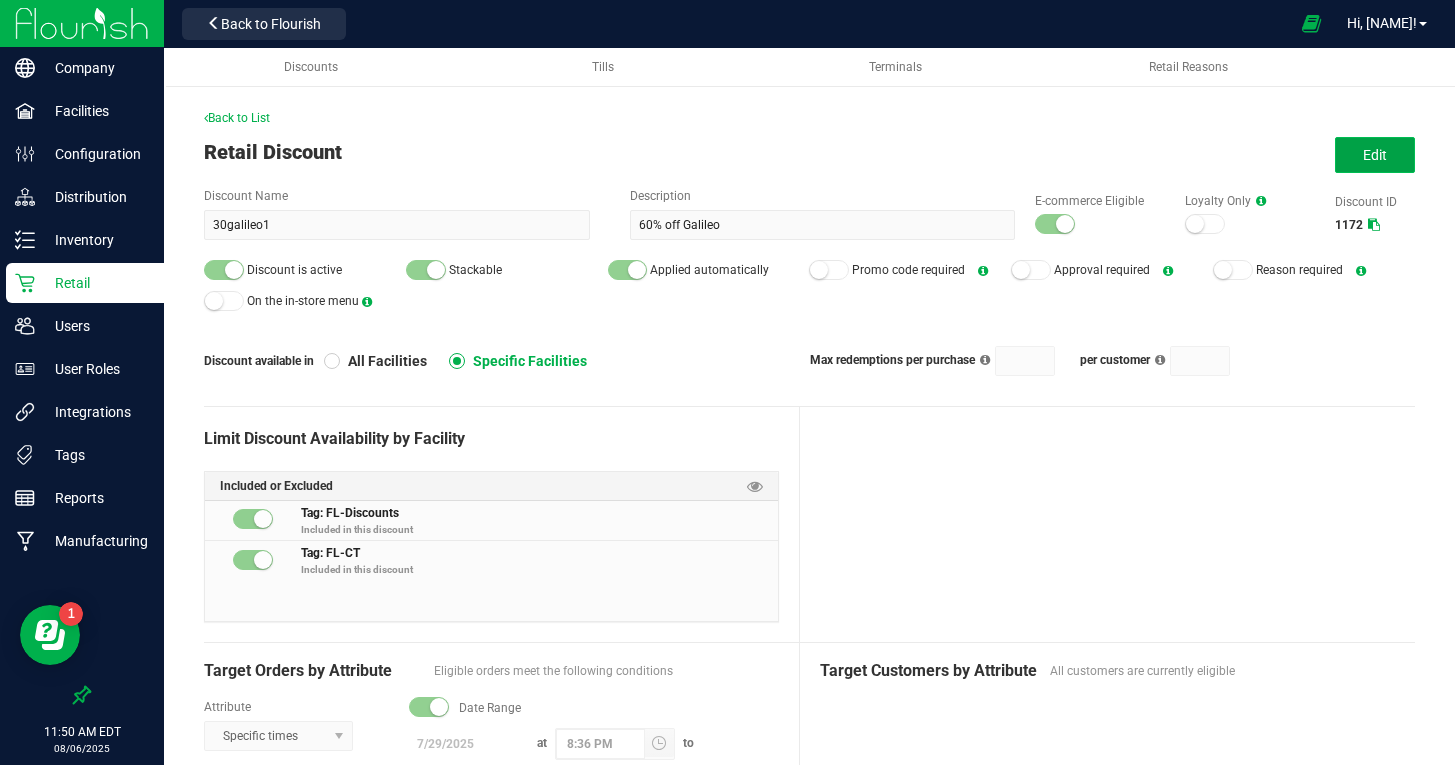 click on "Edit" at bounding box center (1375, 155) 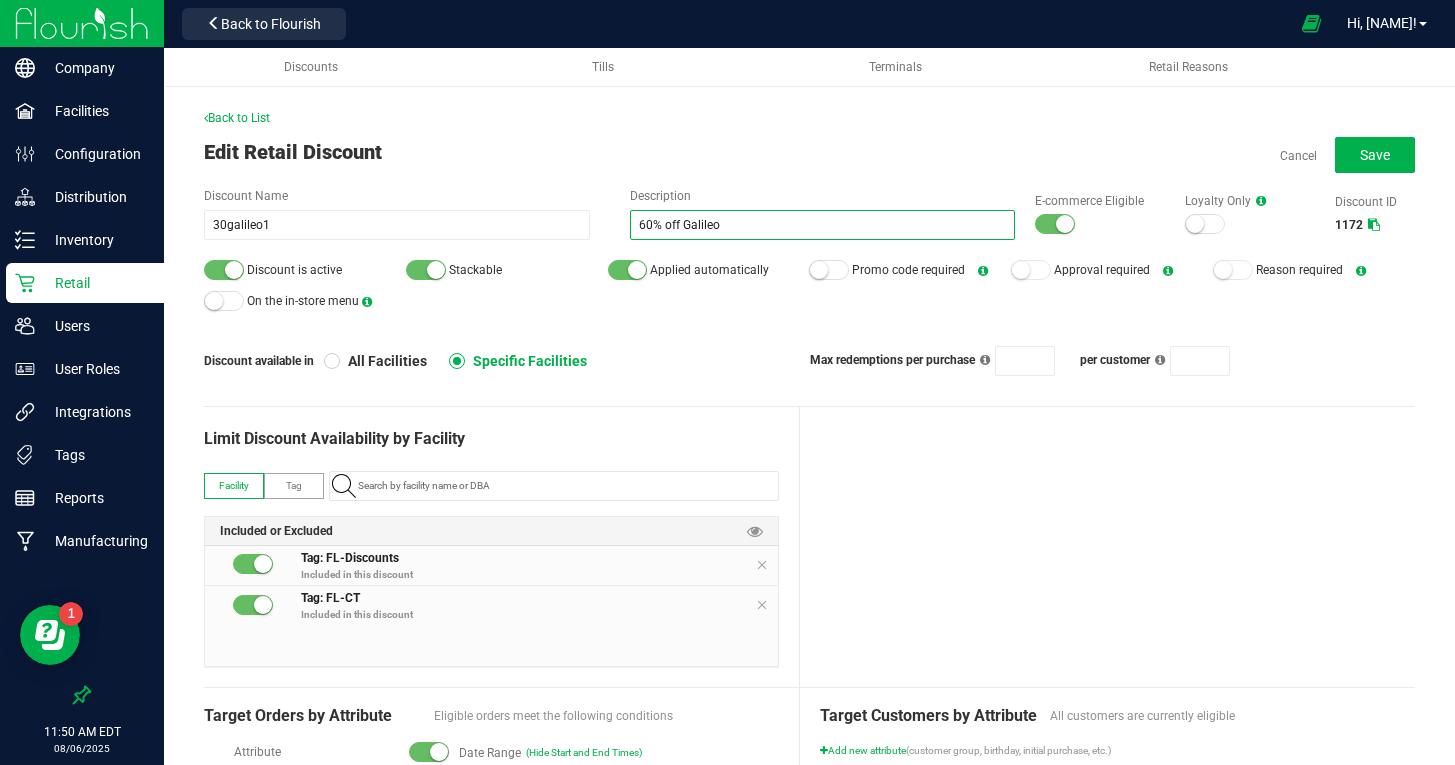 click on "60% off Galileo" at bounding box center (823, 225) 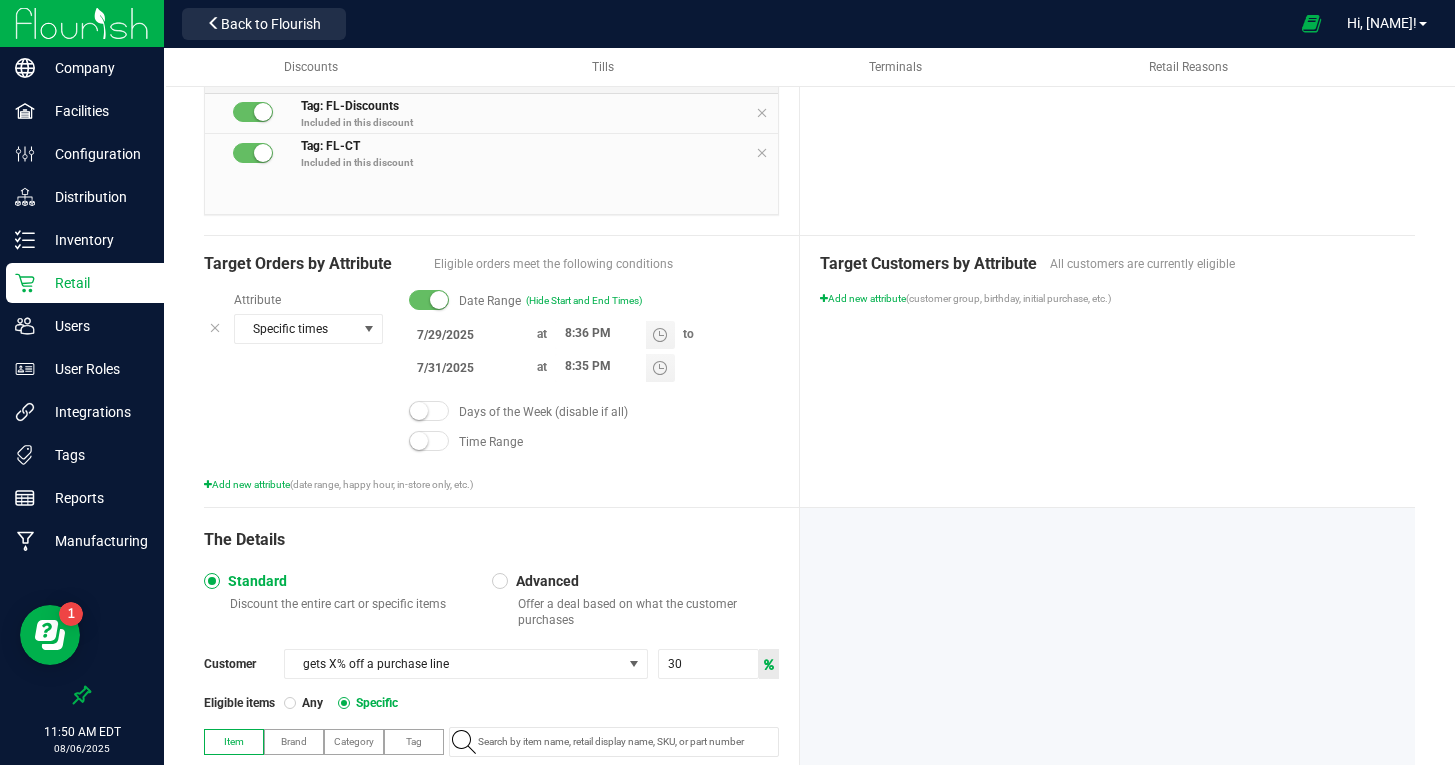 scroll, scrollTop: 437, scrollLeft: 0, axis: vertical 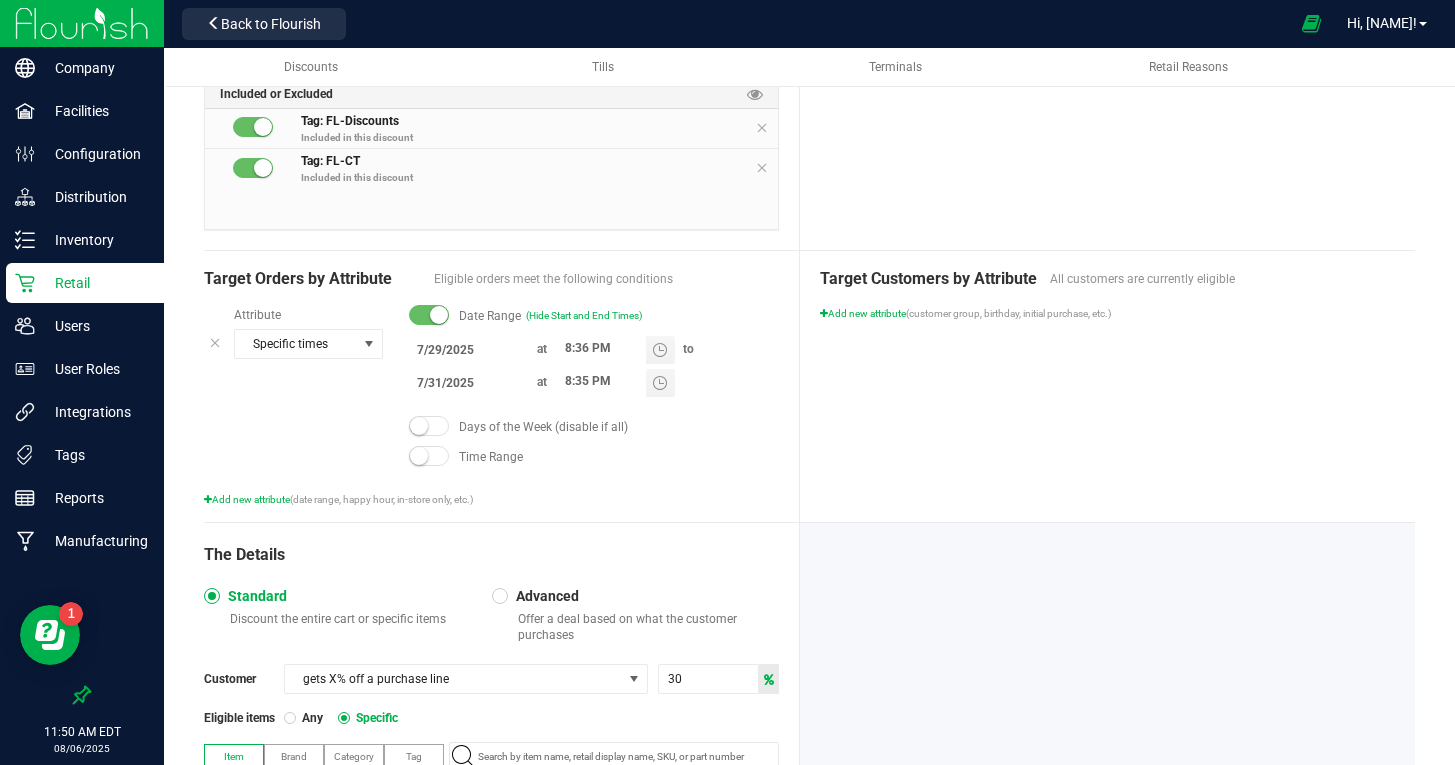 type on "30% off Galileo" 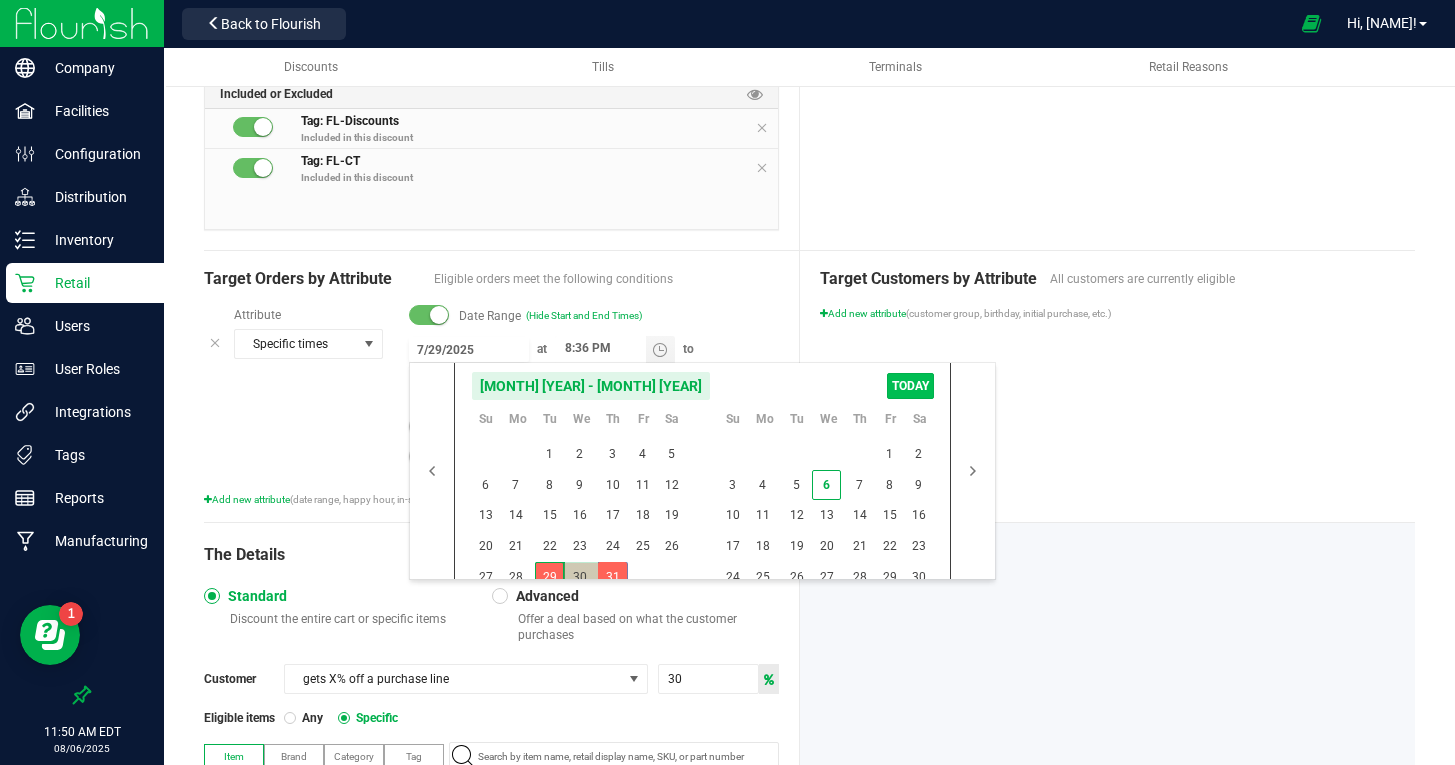 click on "TODAY" at bounding box center (910, 386) 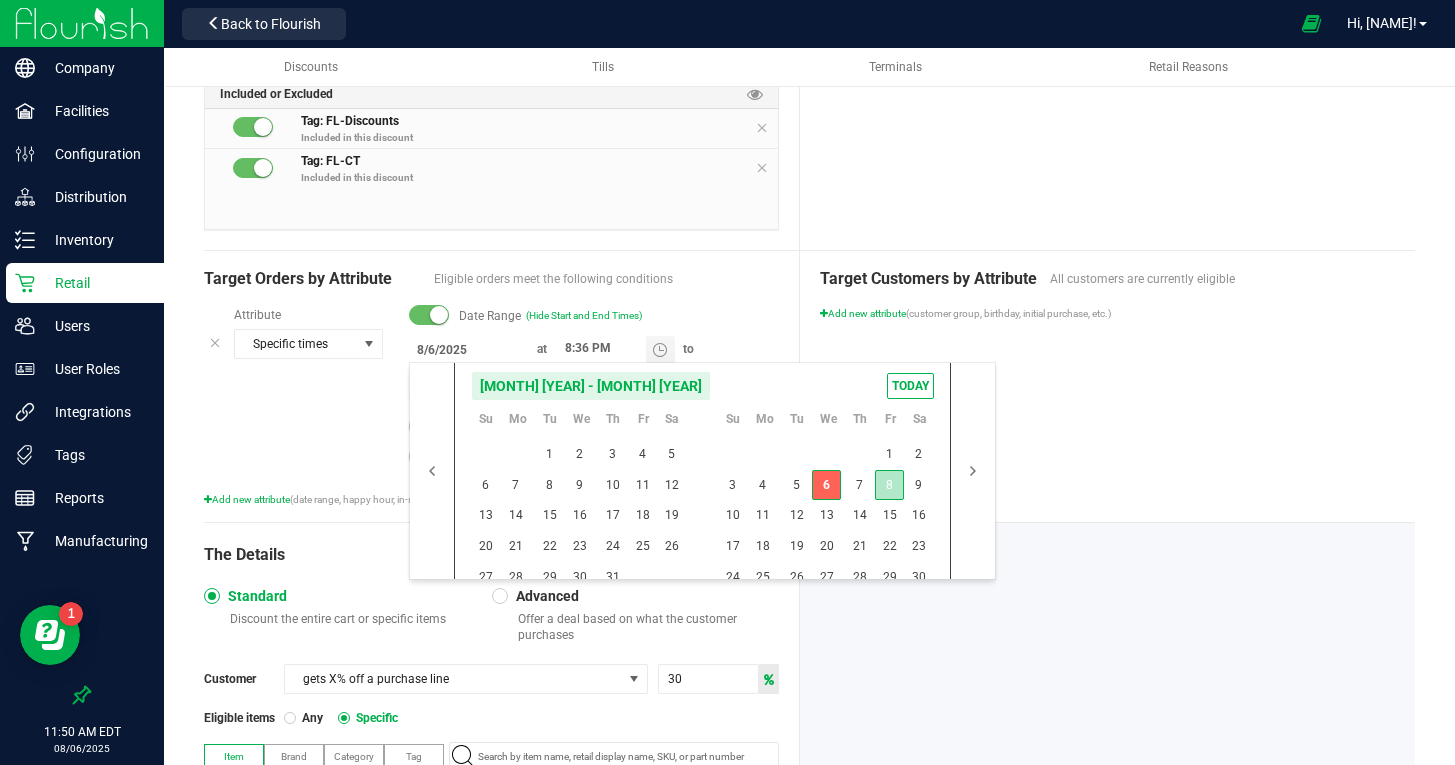 click on "8" at bounding box center (889, 485) 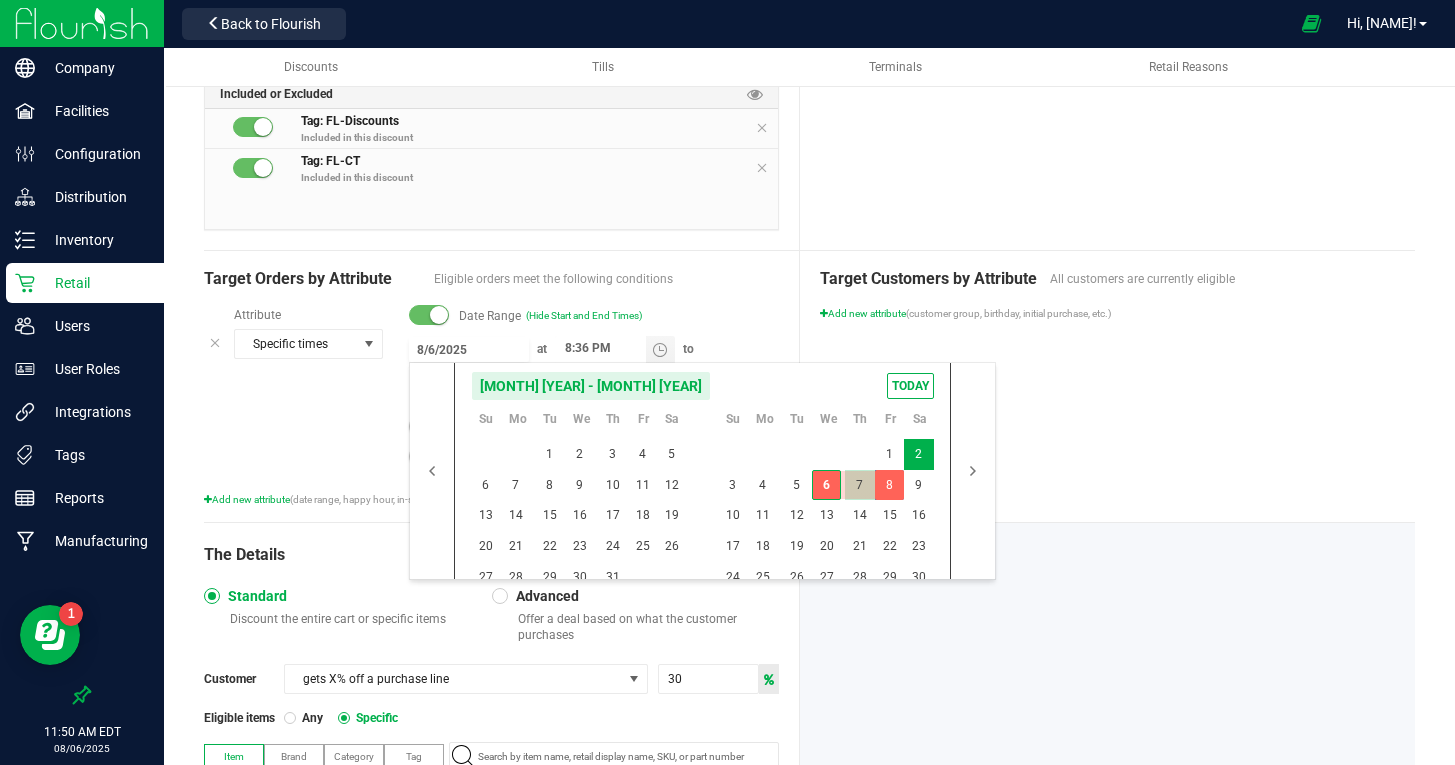click on "Target Customers by Attribute   All customers are currently eligible   Add new attribute   (customer group, birthday, initial purchase, etc.)" at bounding box center (1107, 386) 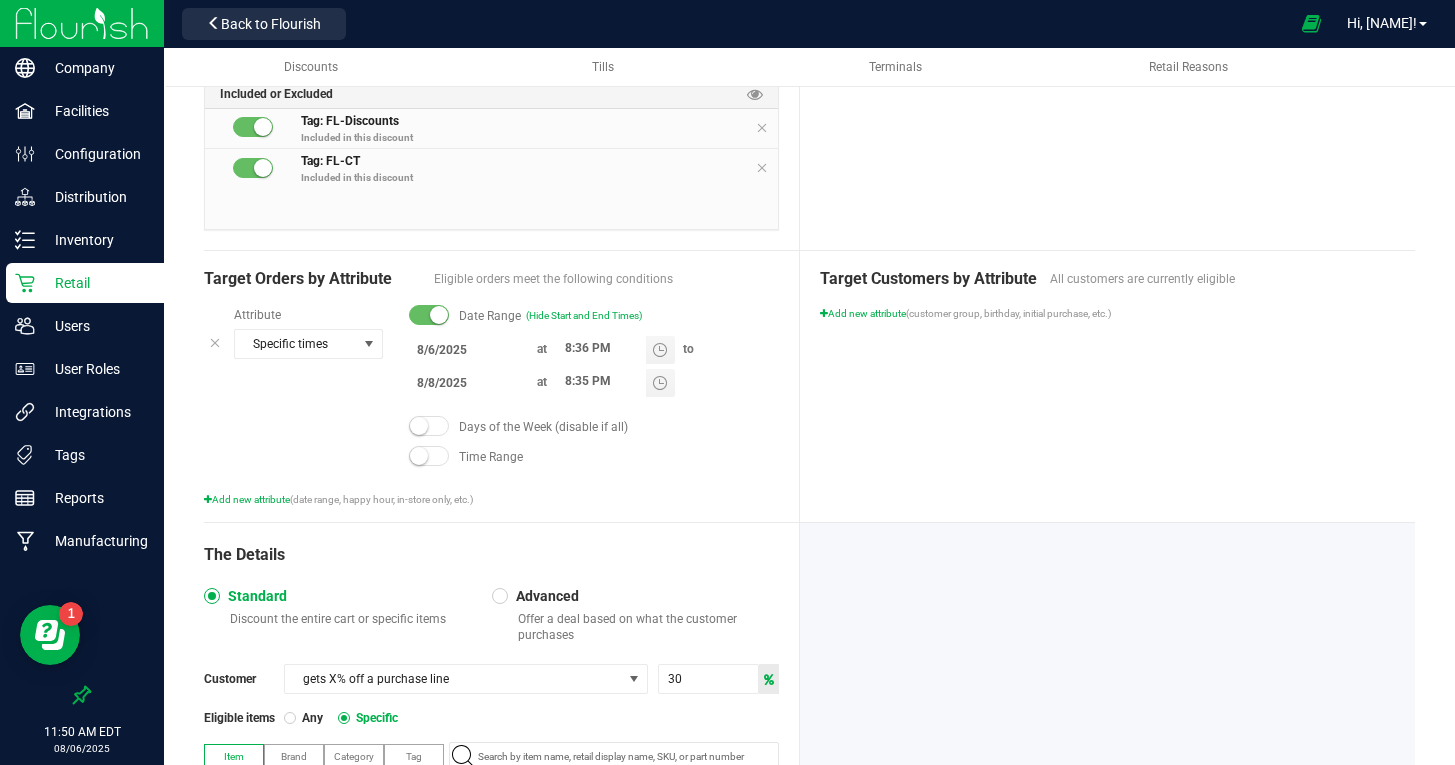 scroll, scrollTop: 0, scrollLeft: 0, axis: both 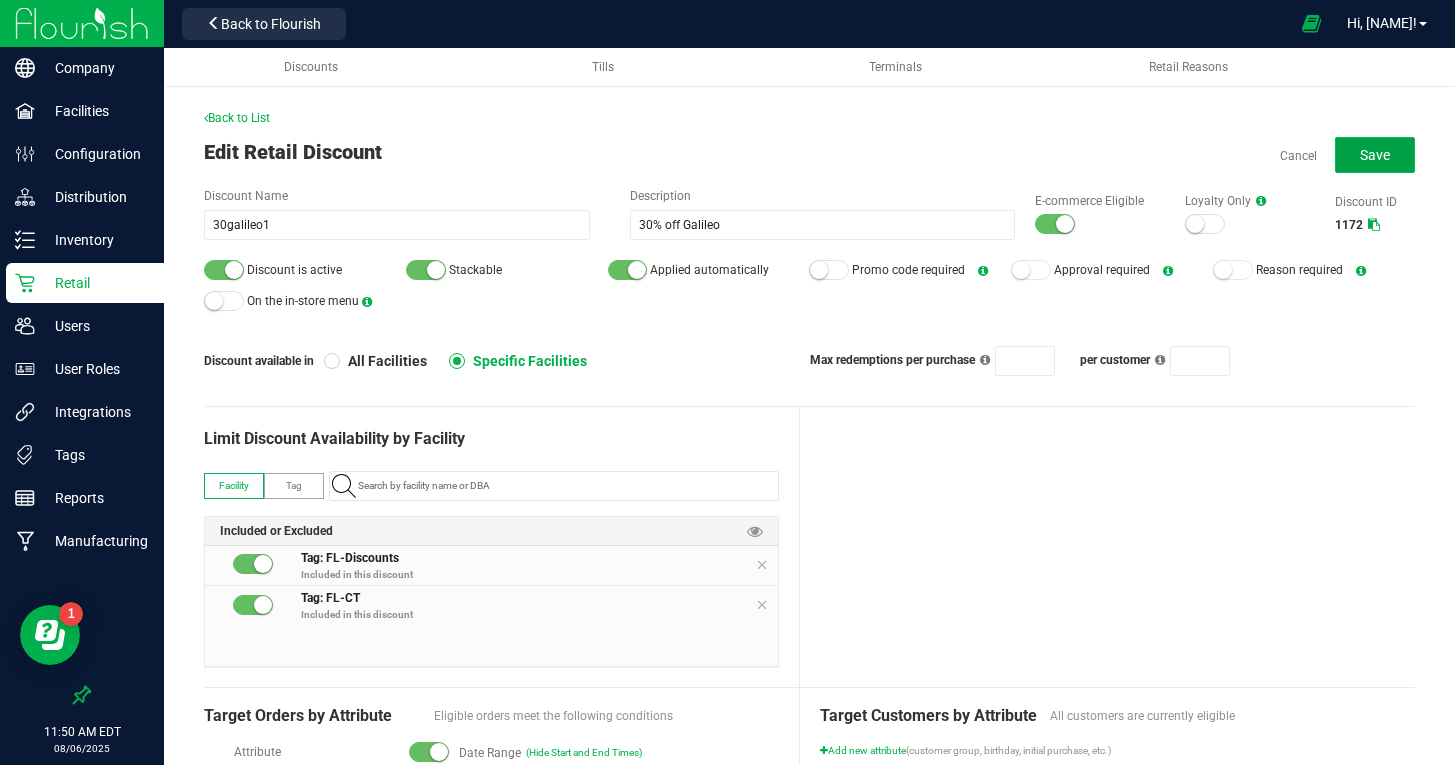 click on "Save" at bounding box center [1375, 155] 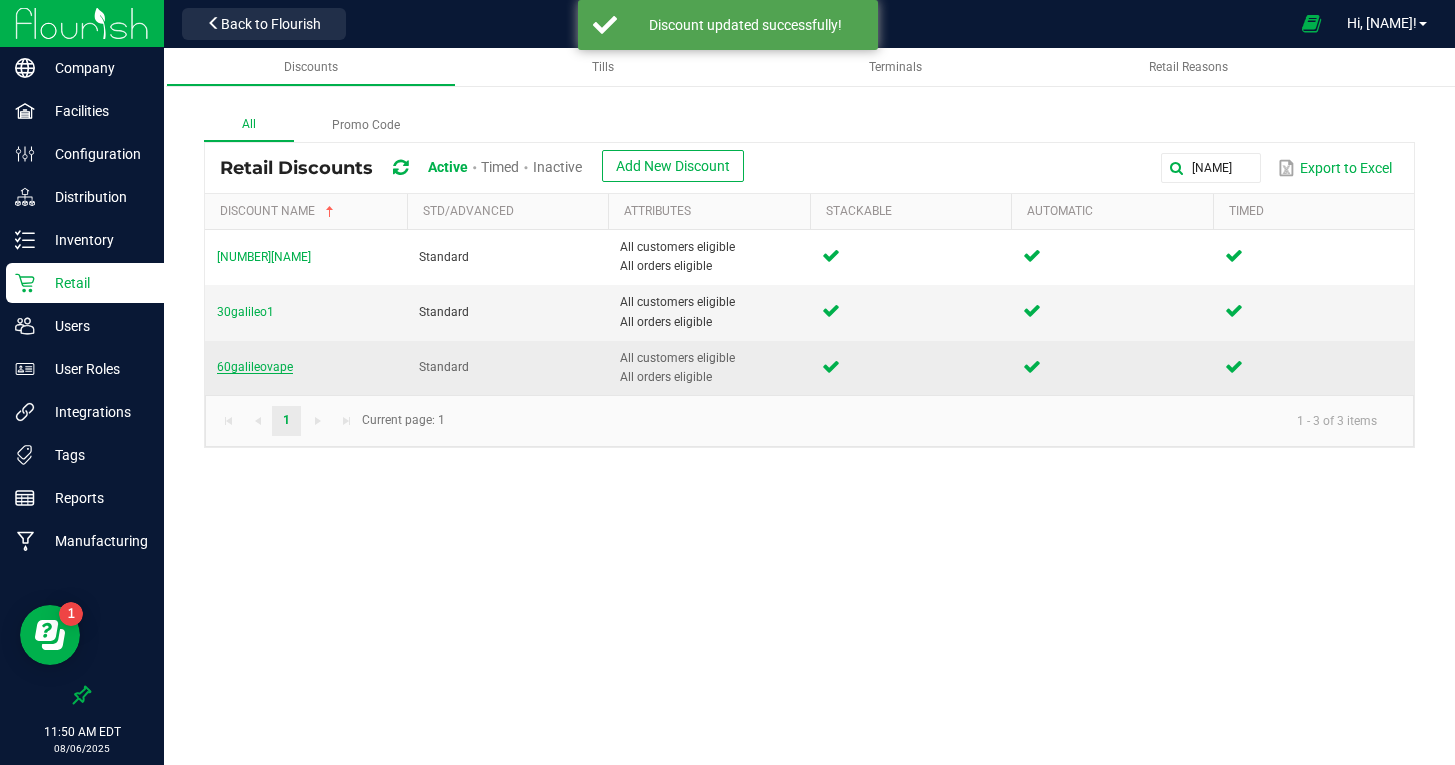 click on "60galileovape" at bounding box center (255, 367) 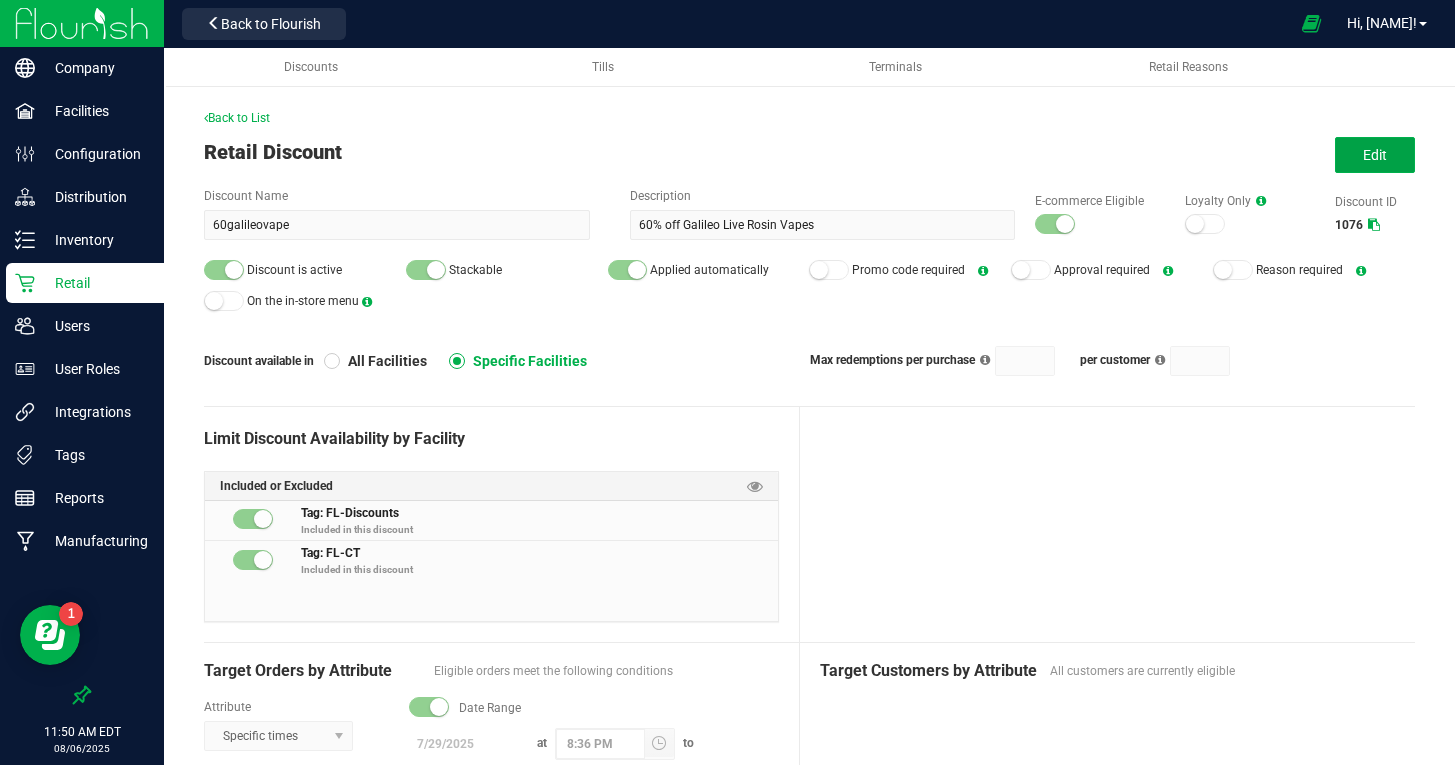 drag, startPoint x: 1370, startPoint y: 156, endPoint x: 1313, endPoint y: 190, distance: 66.37017 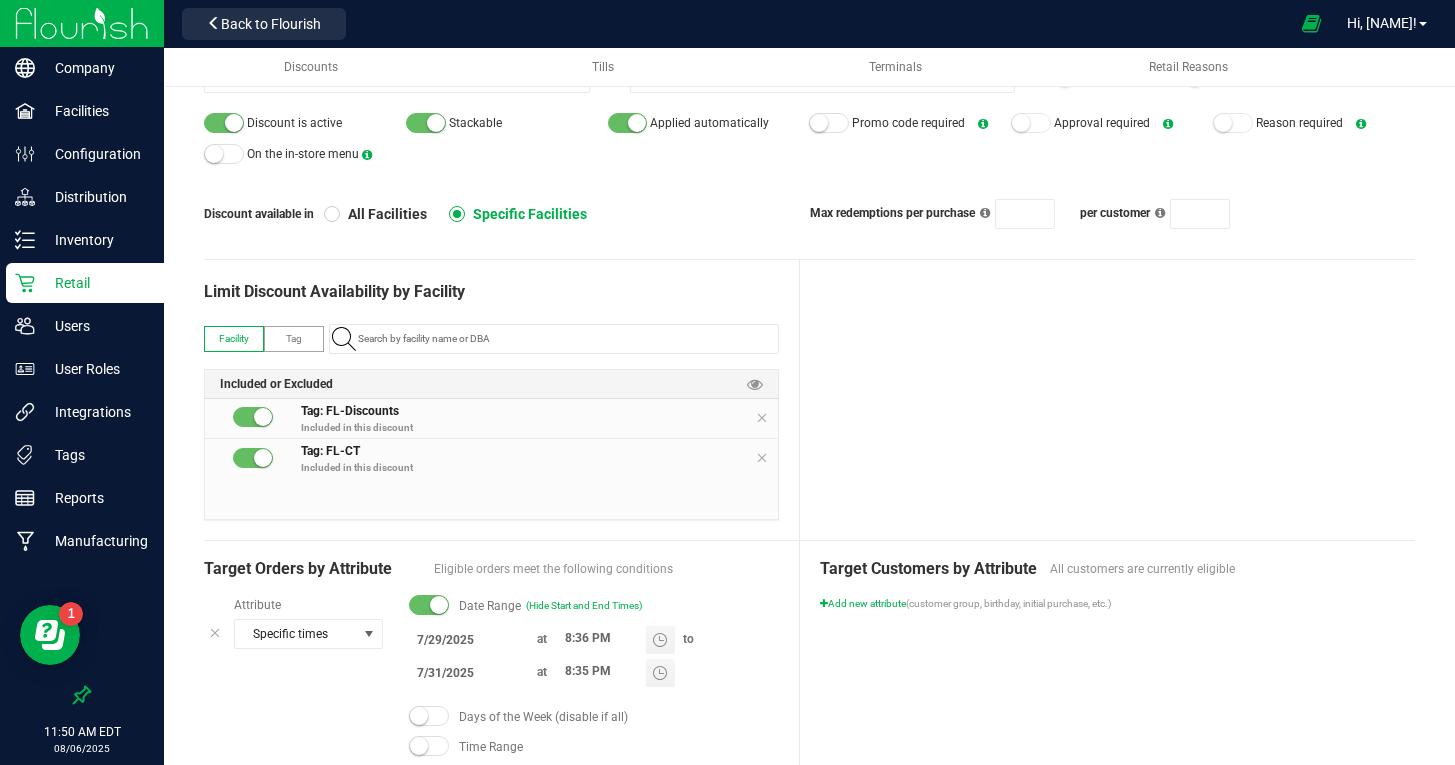 scroll, scrollTop: 152, scrollLeft: 0, axis: vertical 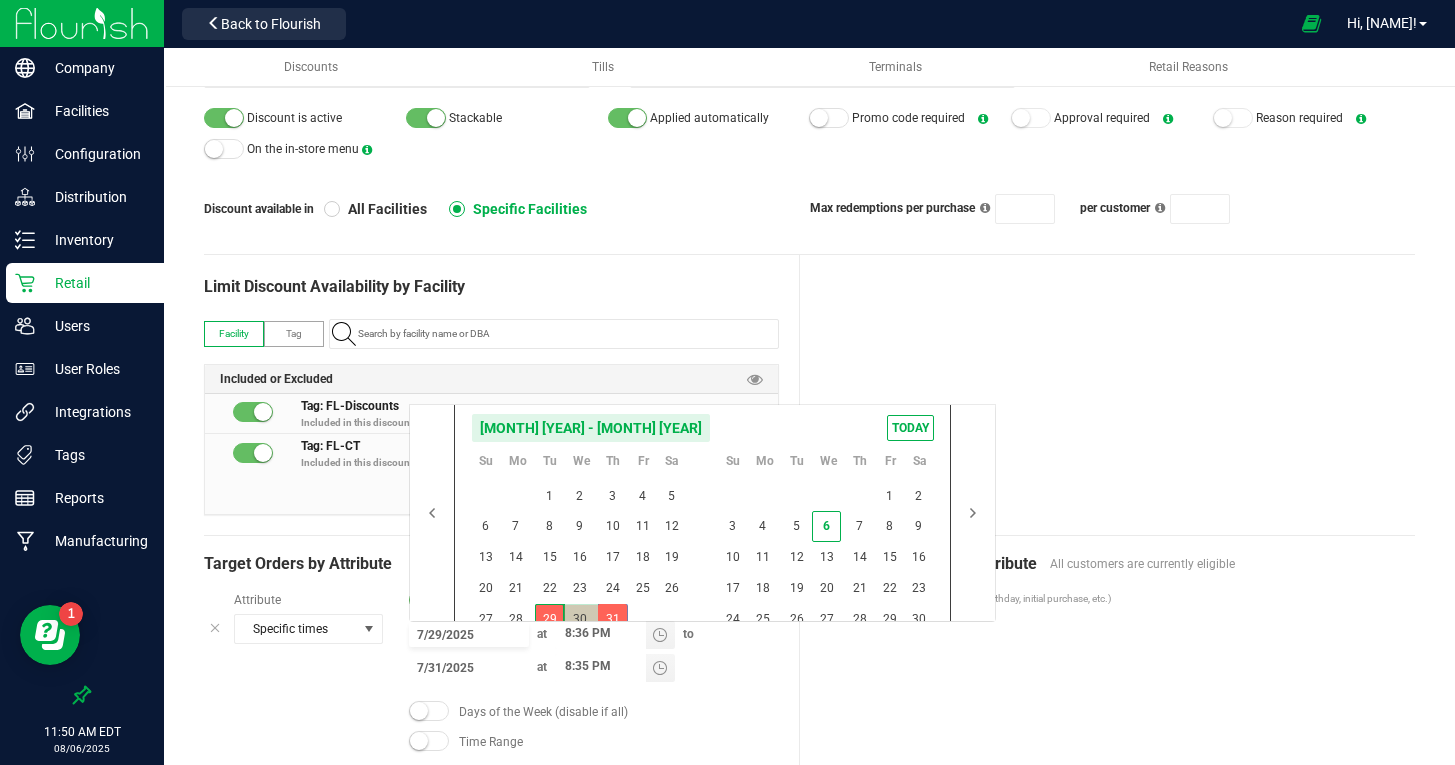 click on "7/29/2025" at bounding box center [469, 634] 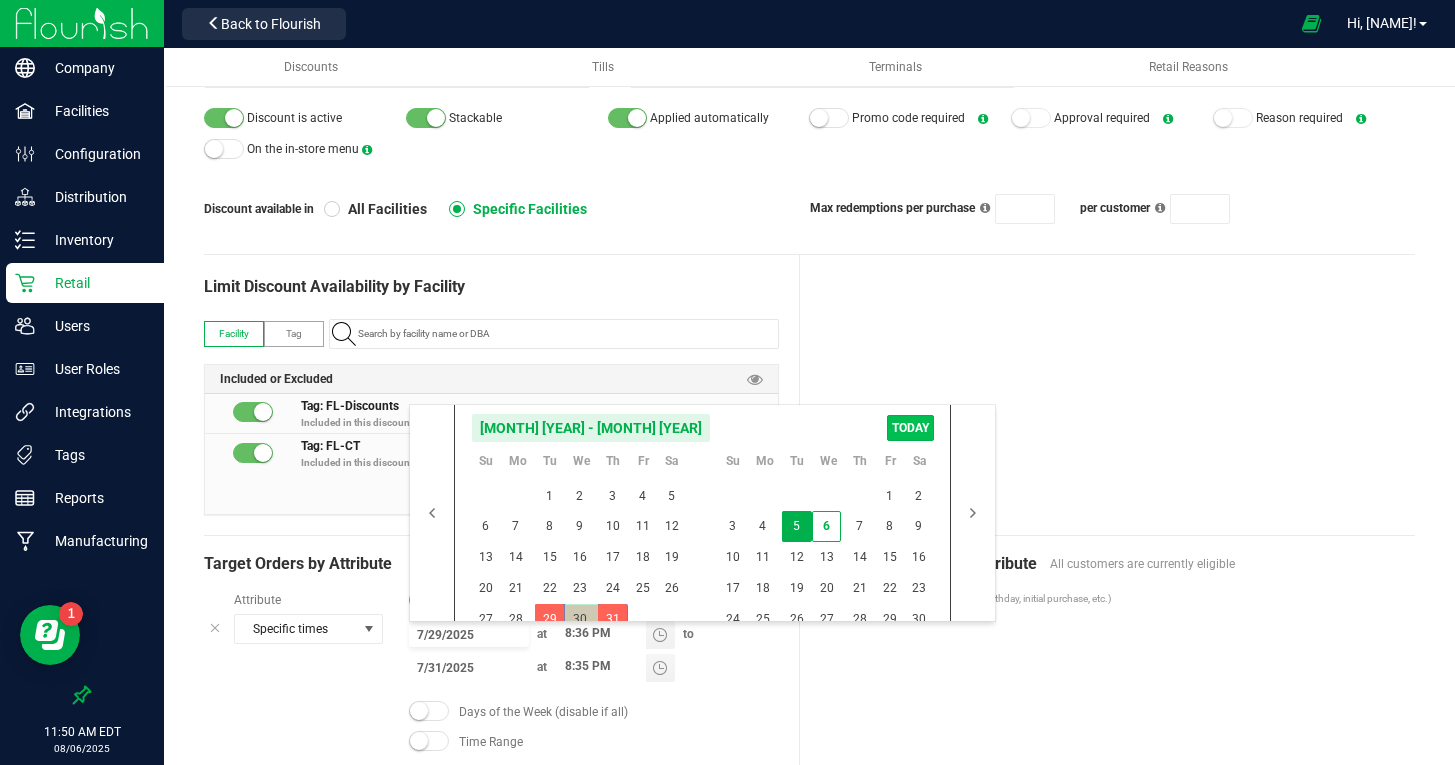 click on "TODAY" at bounding box center [910, 428] 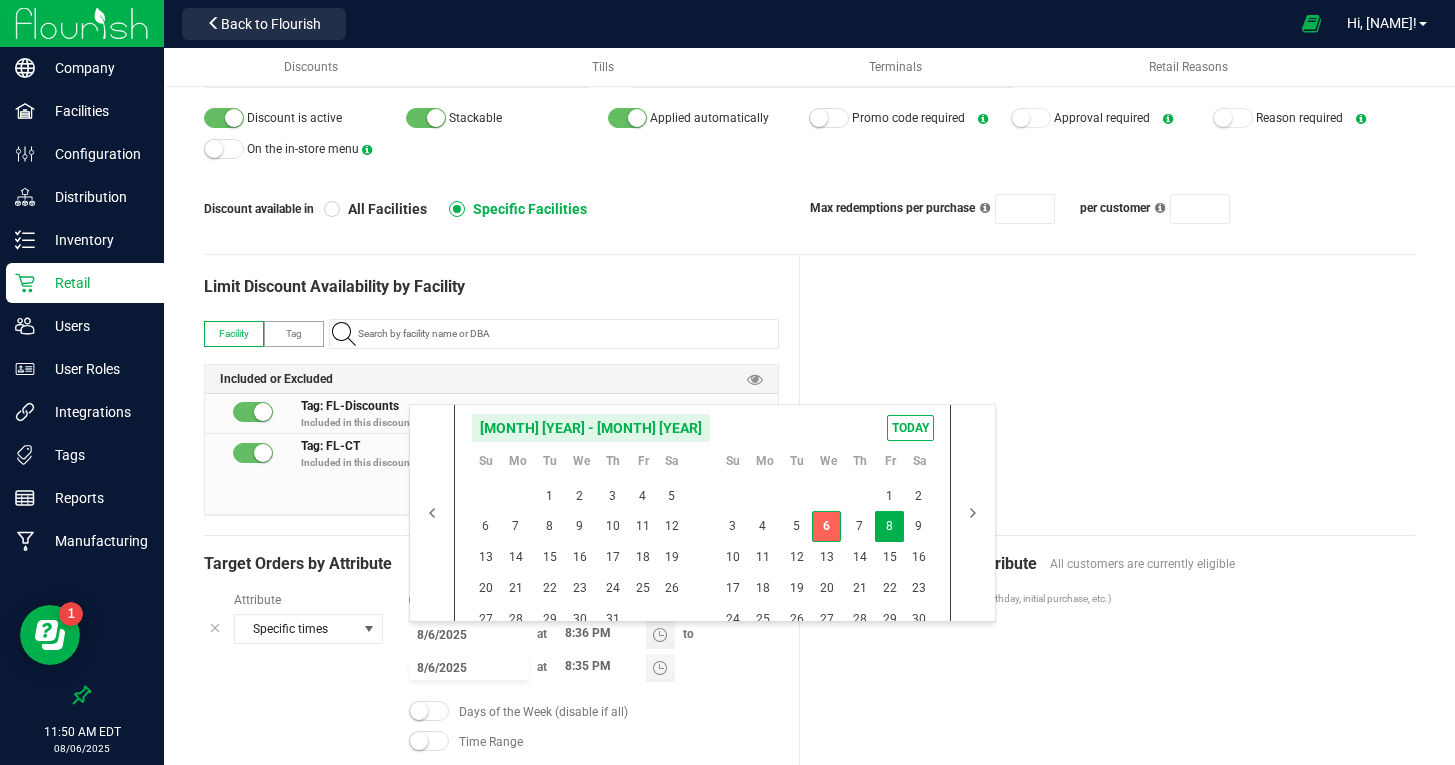 drag, startPoint x: 889, startPoint y: 525, endPoint x: 1022, endPoint y: 486, distance: 138.60014 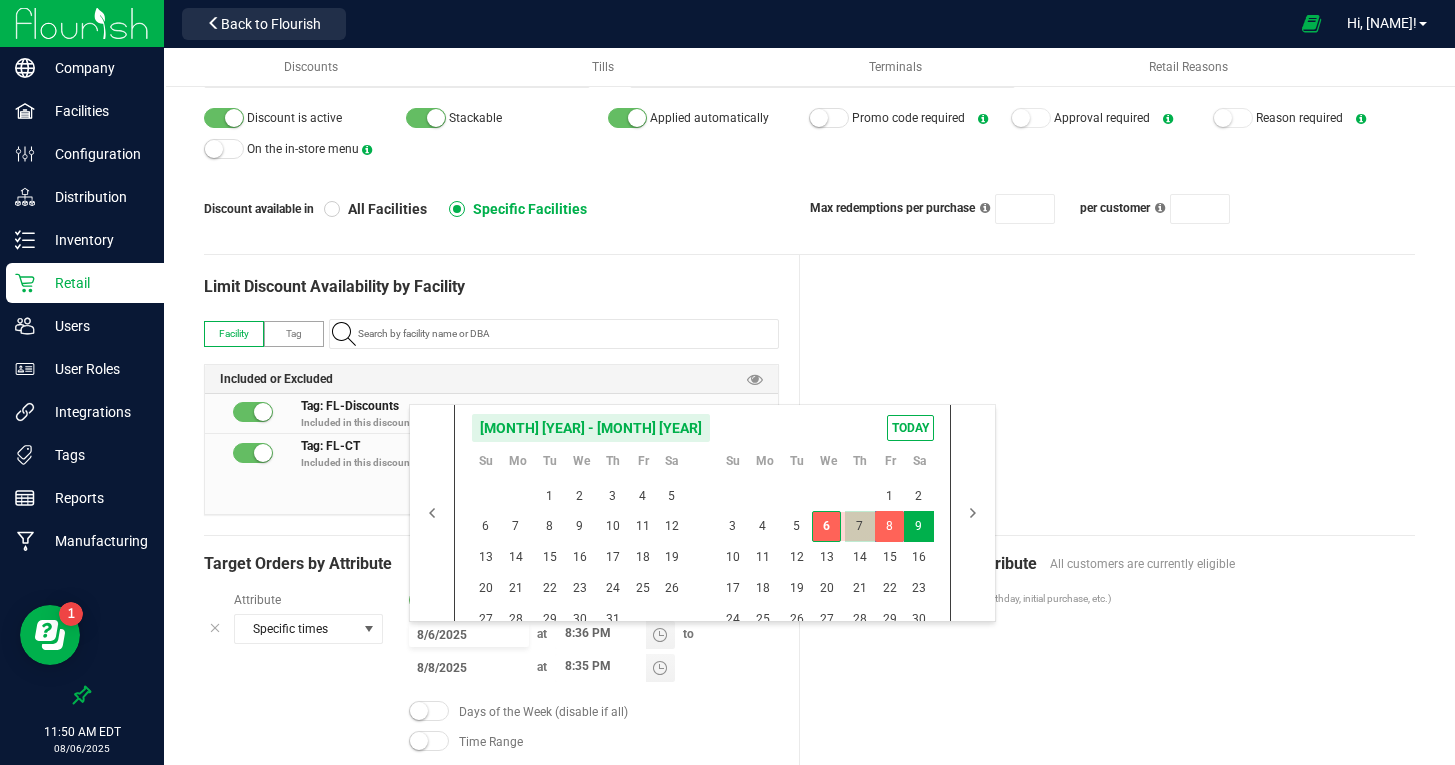 click at bounding box center [1107, 395] 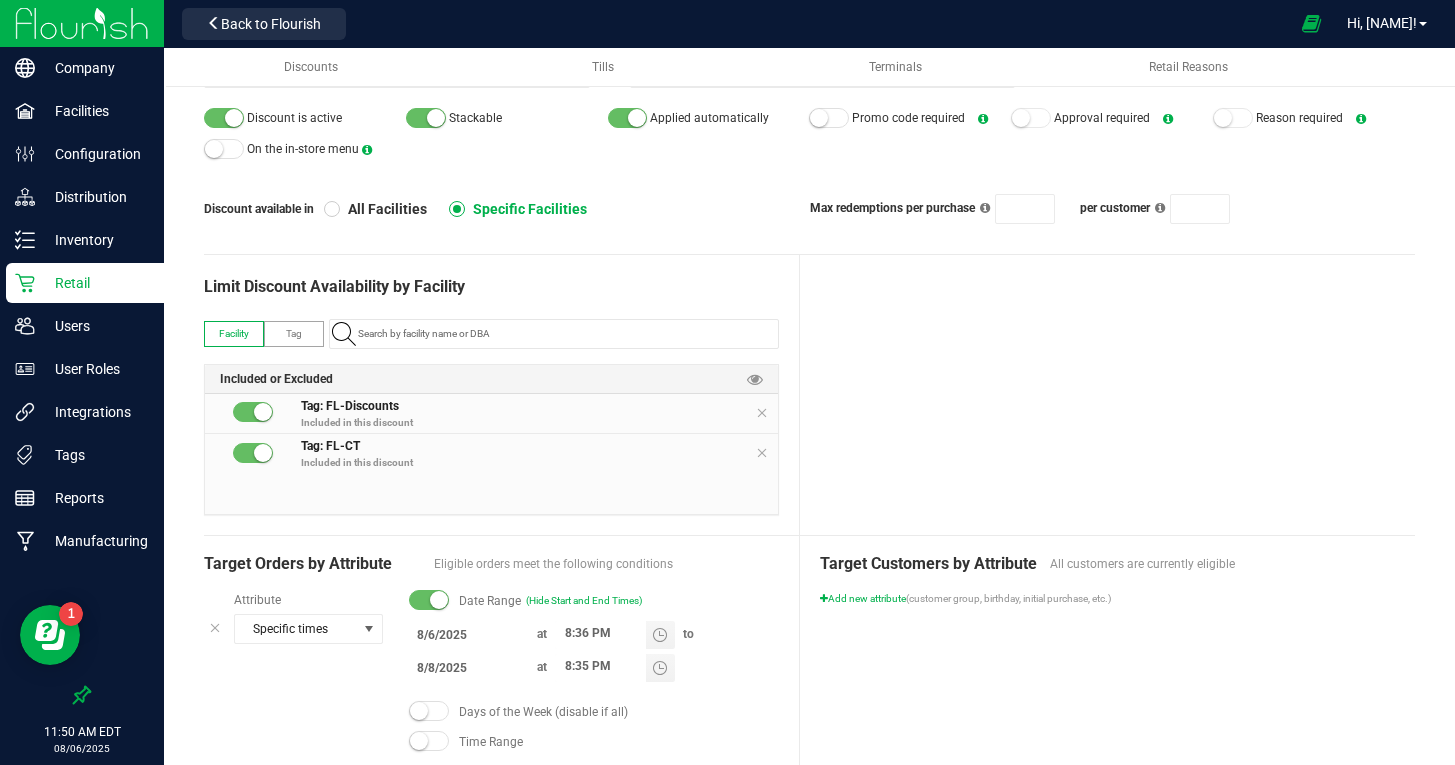 scroll, scrollTop: 0, scrollLeft: 0, axis: both 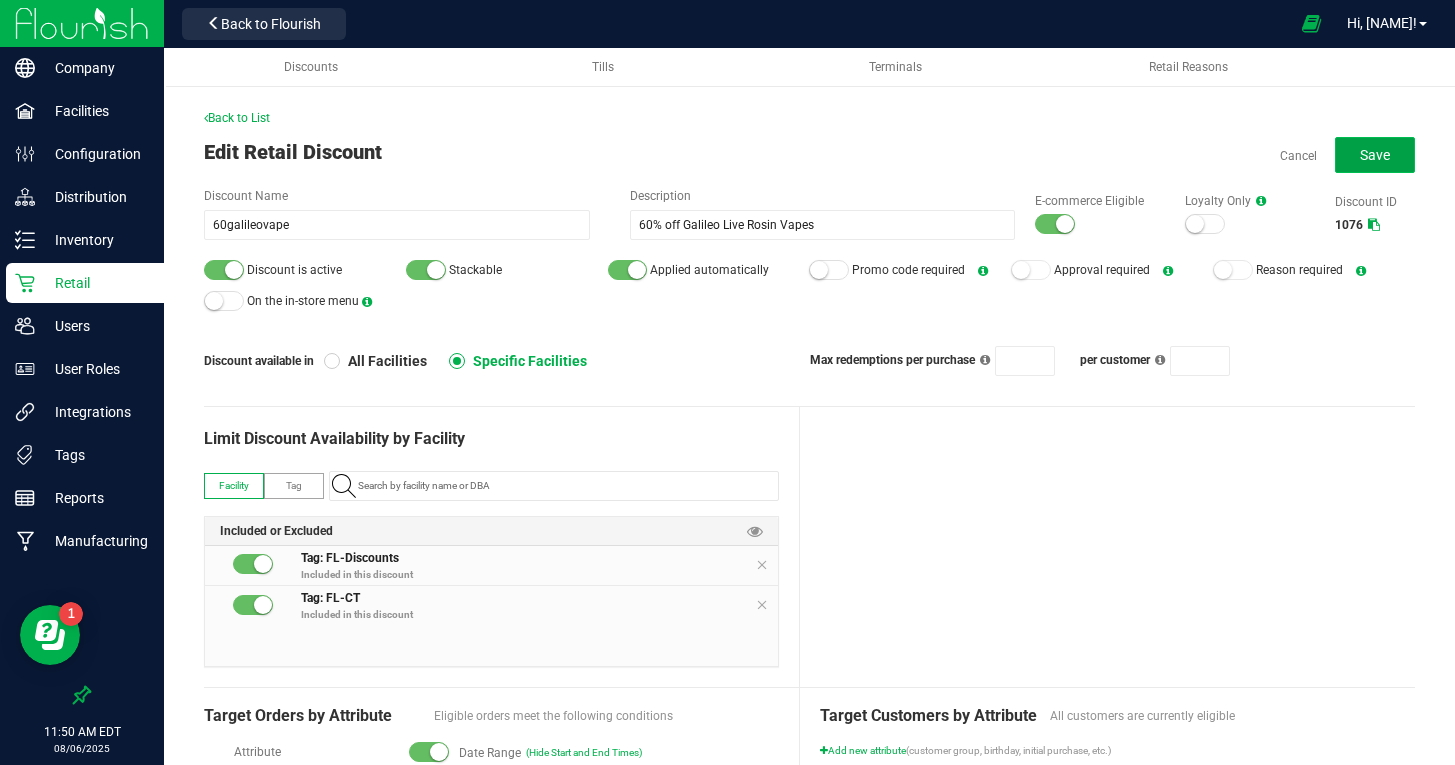 click on "Save" at bounding box center [1375, 155] 